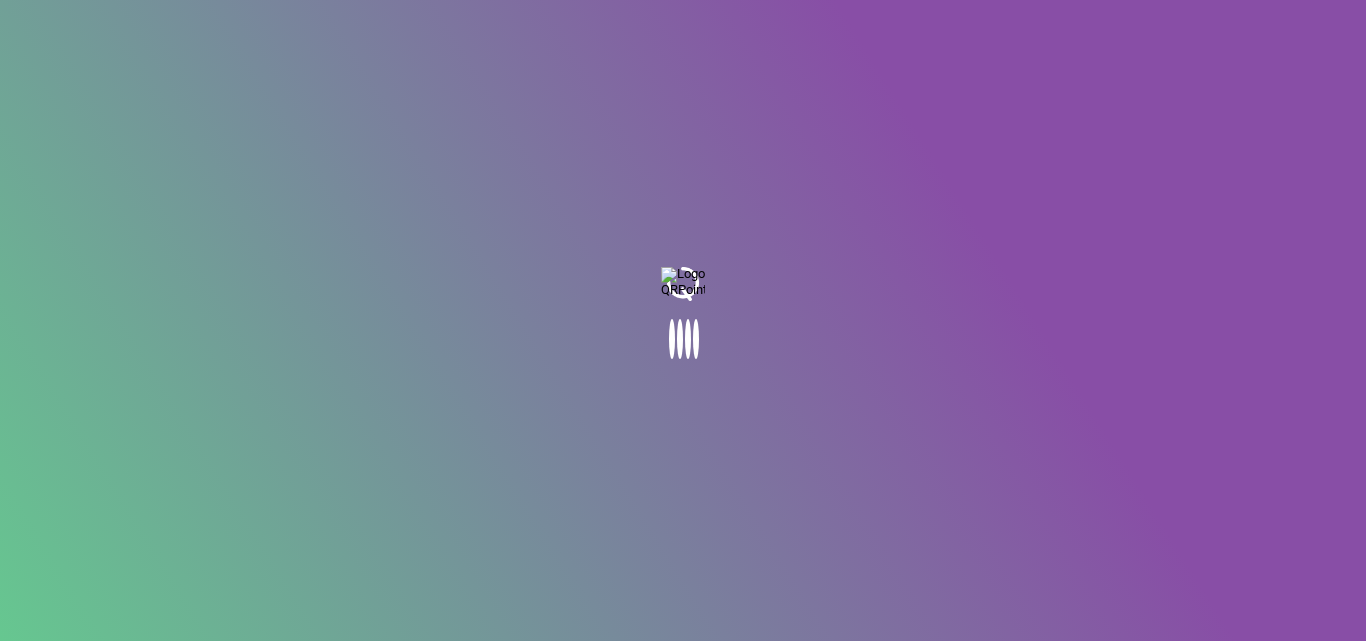 scroll, scrollTop: 0, scrollLeft: 0, axis: both 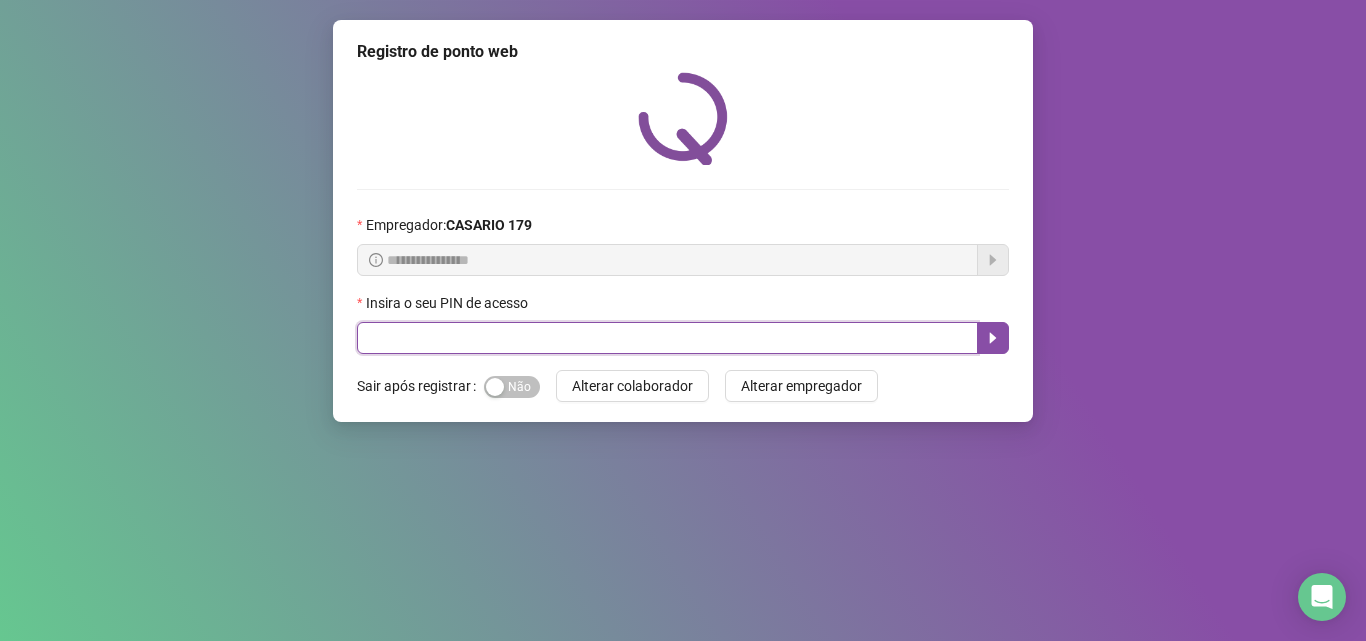 click at bounding box center (667, 338) 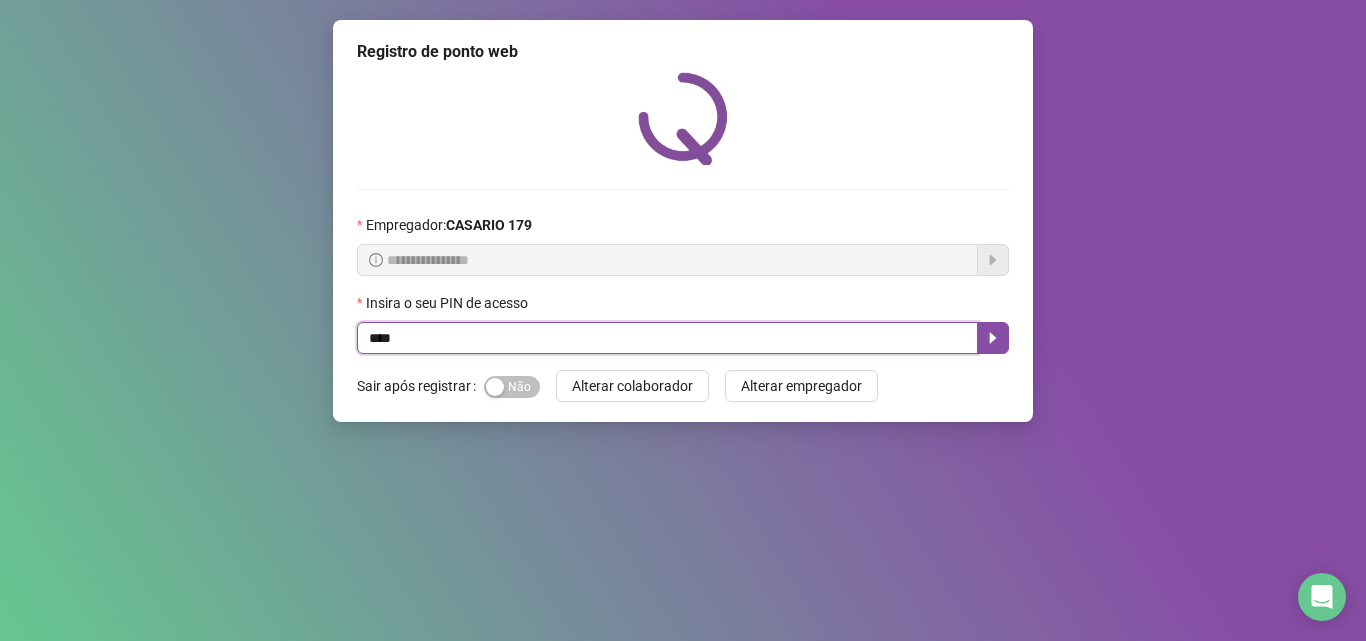type on "*****" 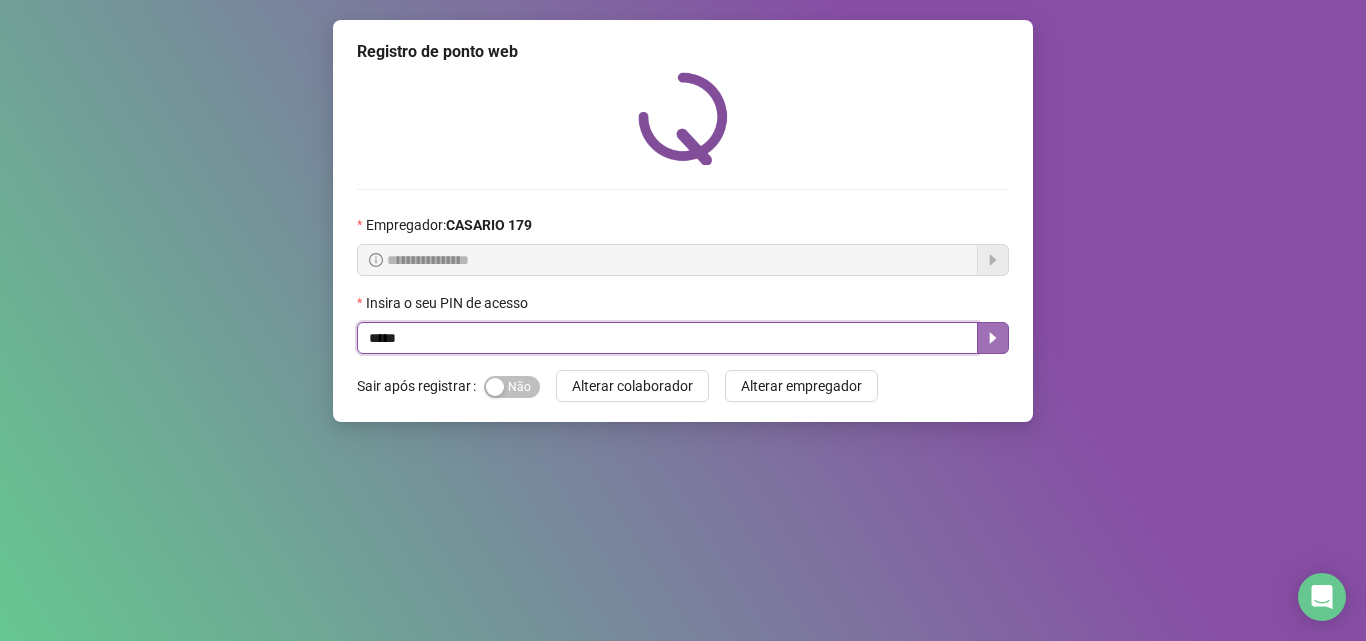 click at bounding box center [993, 338] 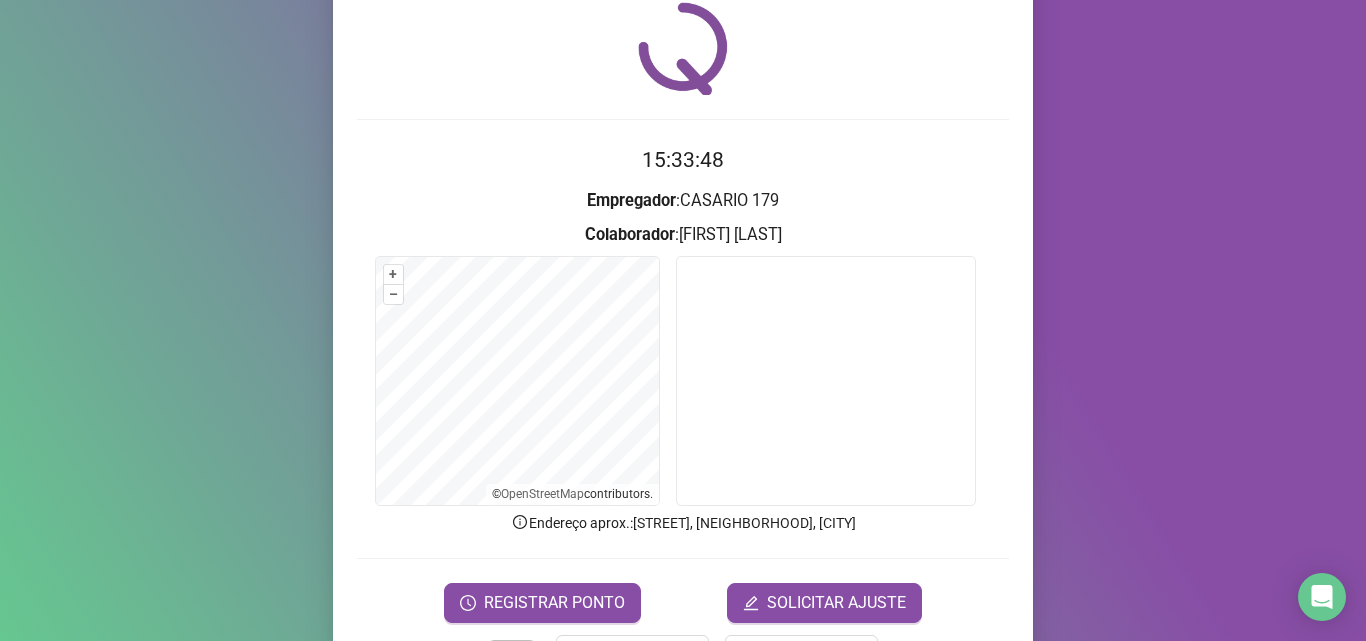 scroll, scrollTop: 140, scrollLeft: 0, axis: vertical 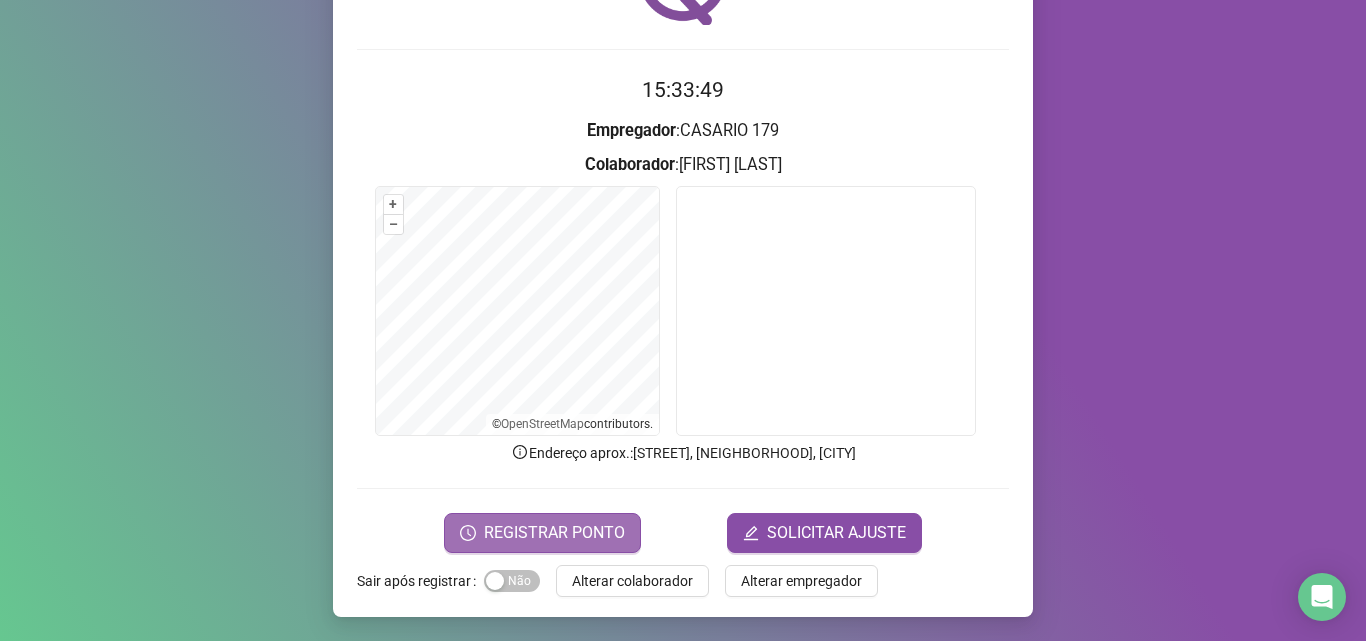 drag, startPoint x: 580, startPoint y: 556, endPoint x: 576, endPoint y: 546, distance: 10.770329 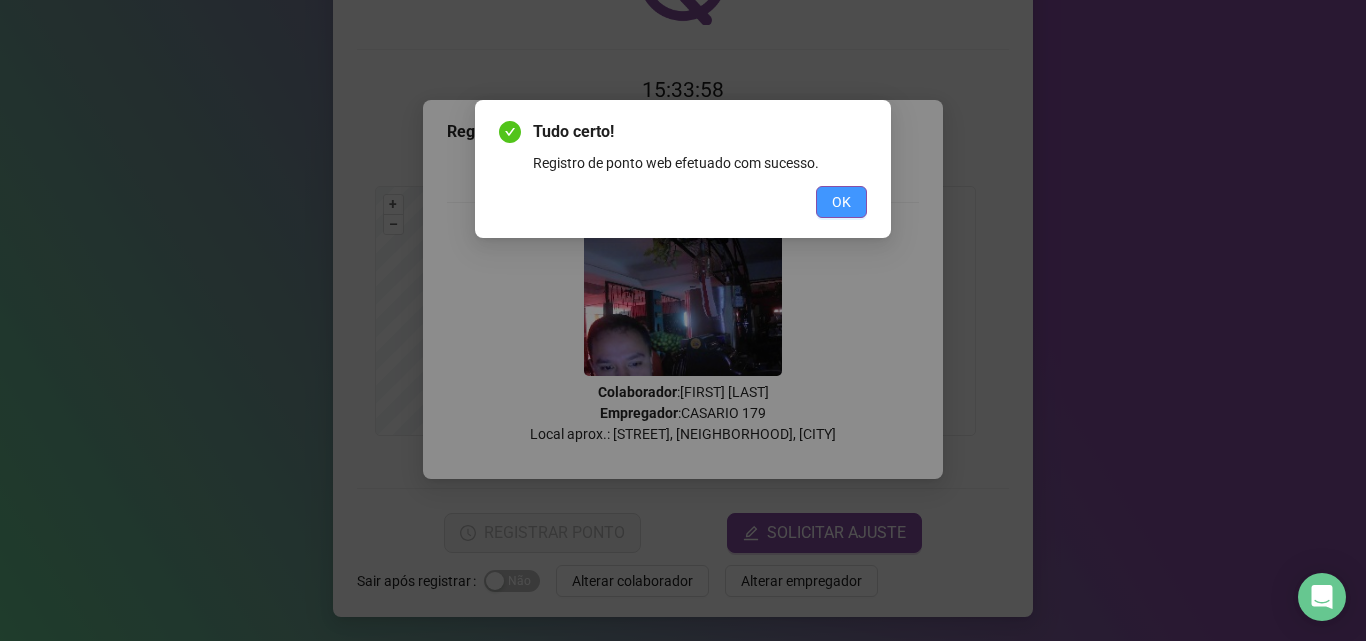 click on "OK" at bounding box center [841, 202] 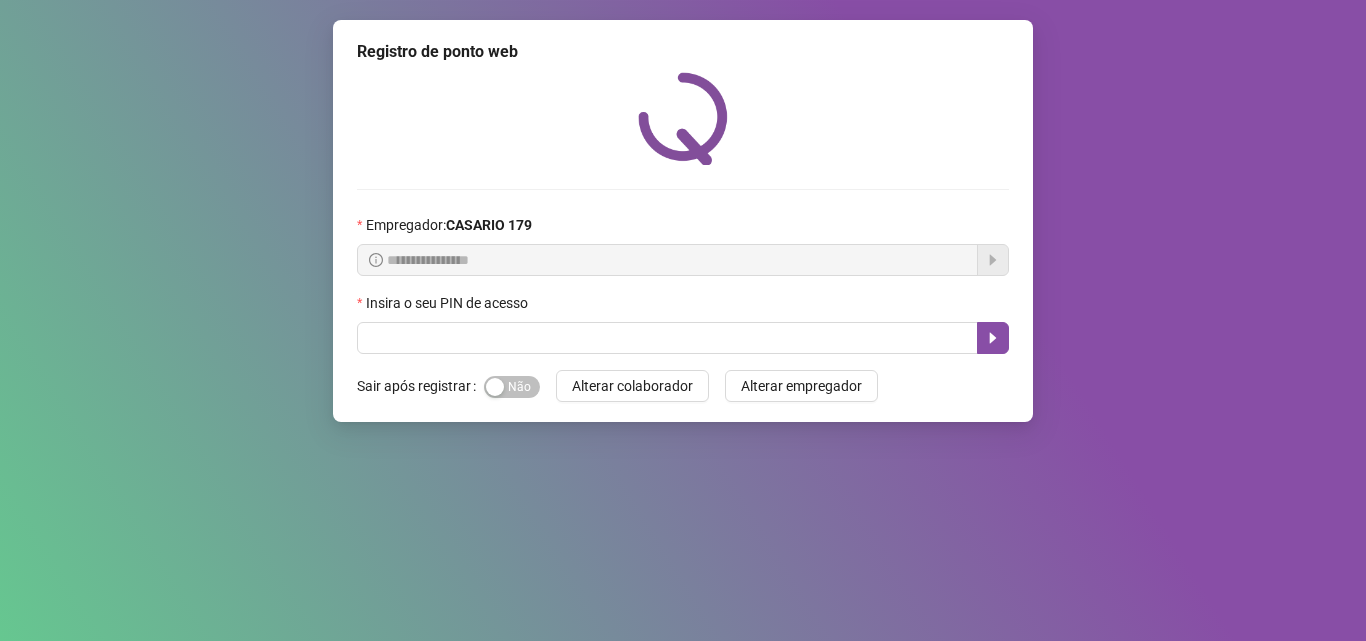scroll, scrollTop: 0, scrollLeft: 0, axis: both 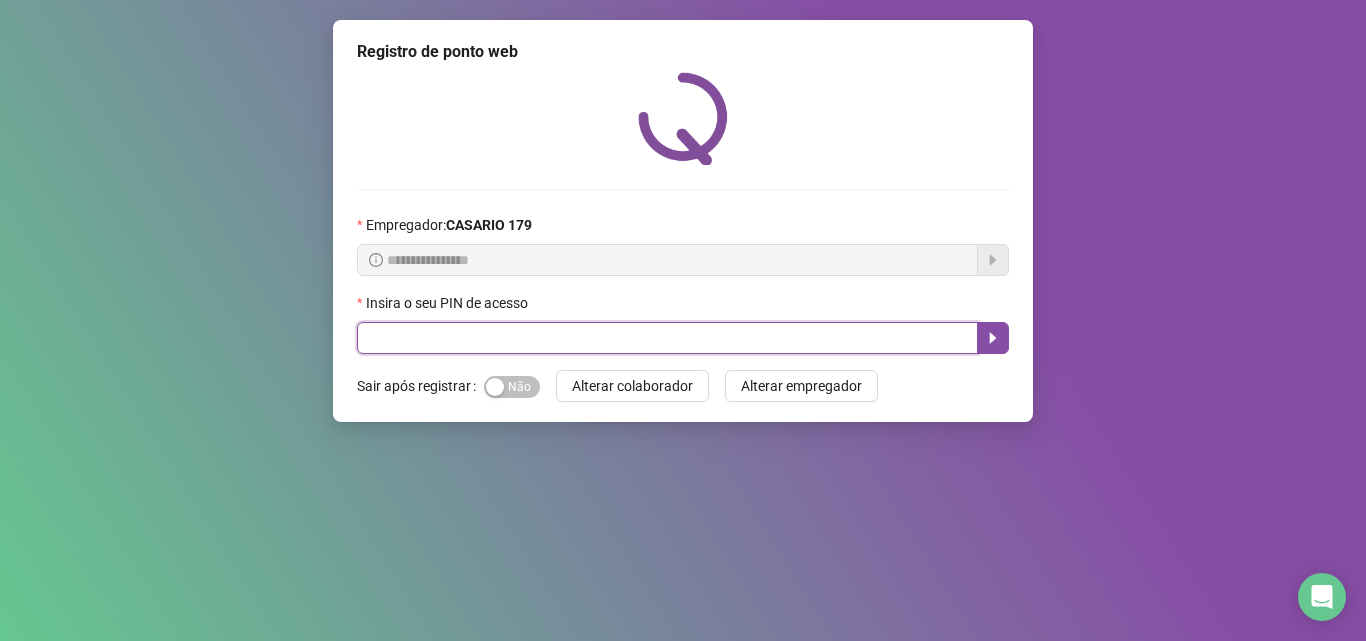 click at bounding box center [667, 338] 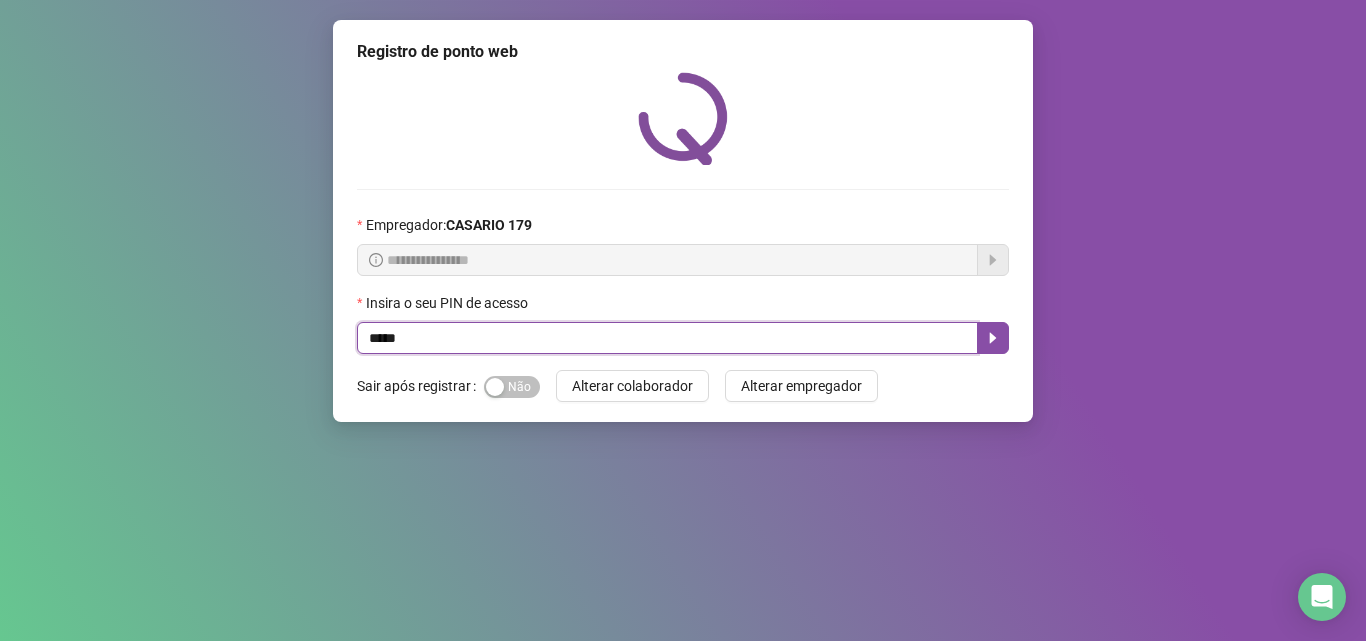 type on "*****" 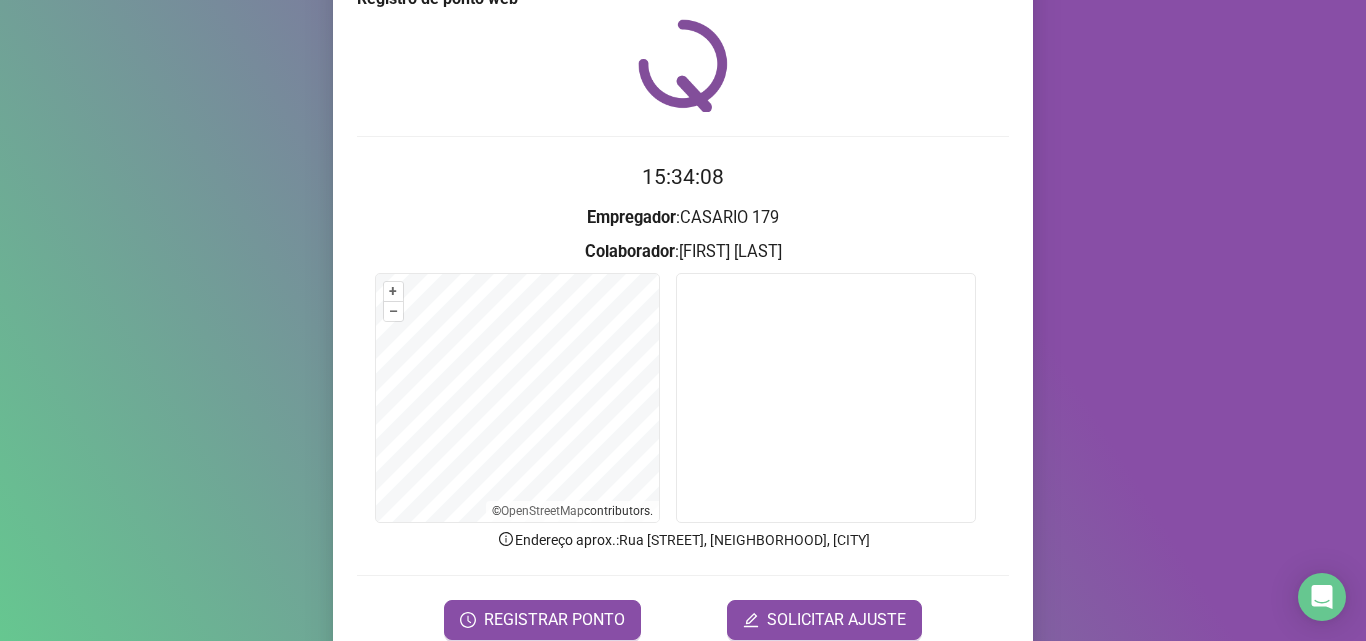 scroll, scrollTop: 140, scrollLeft: 0, axis: vertical 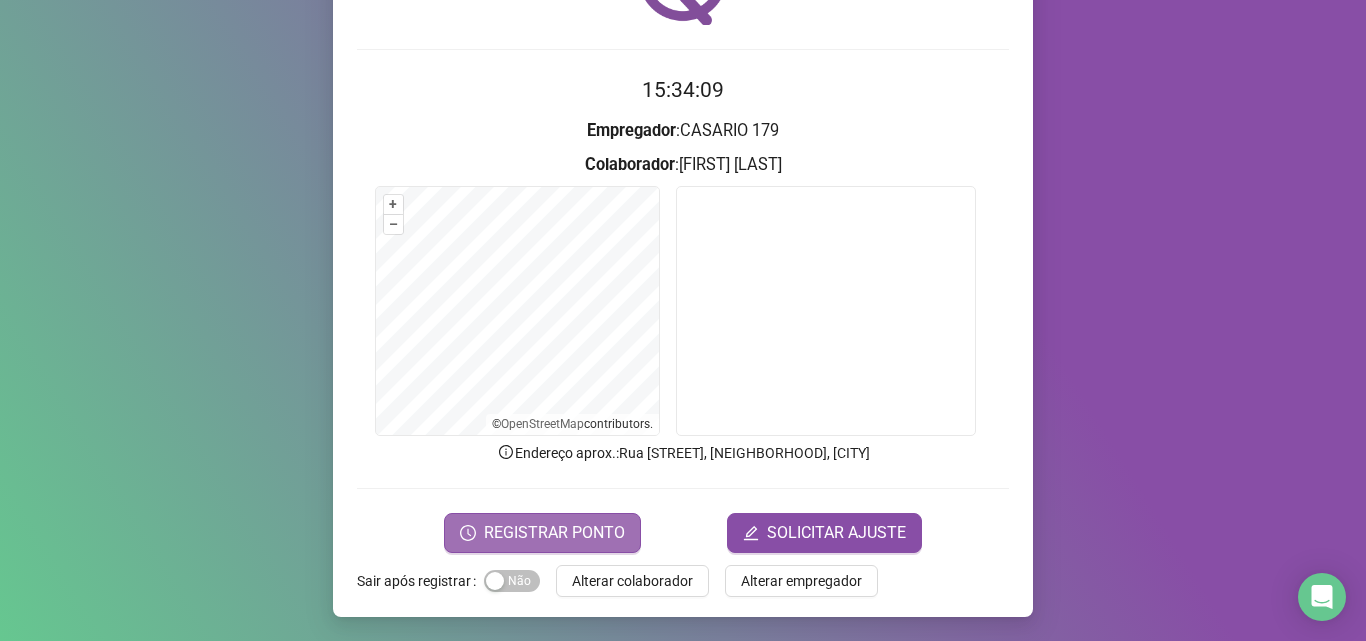 click on "REGISTRAR PONTO" at bounding box center [554, 533] 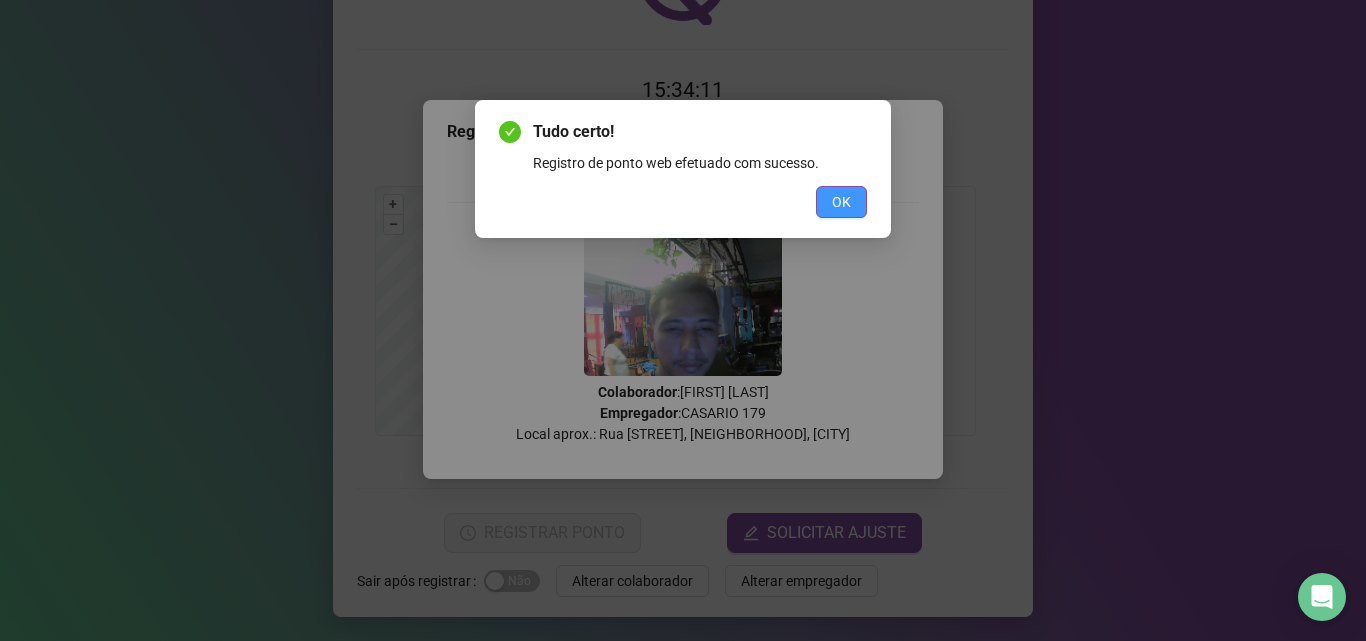click on "OK" at bounding box center (841, 202) 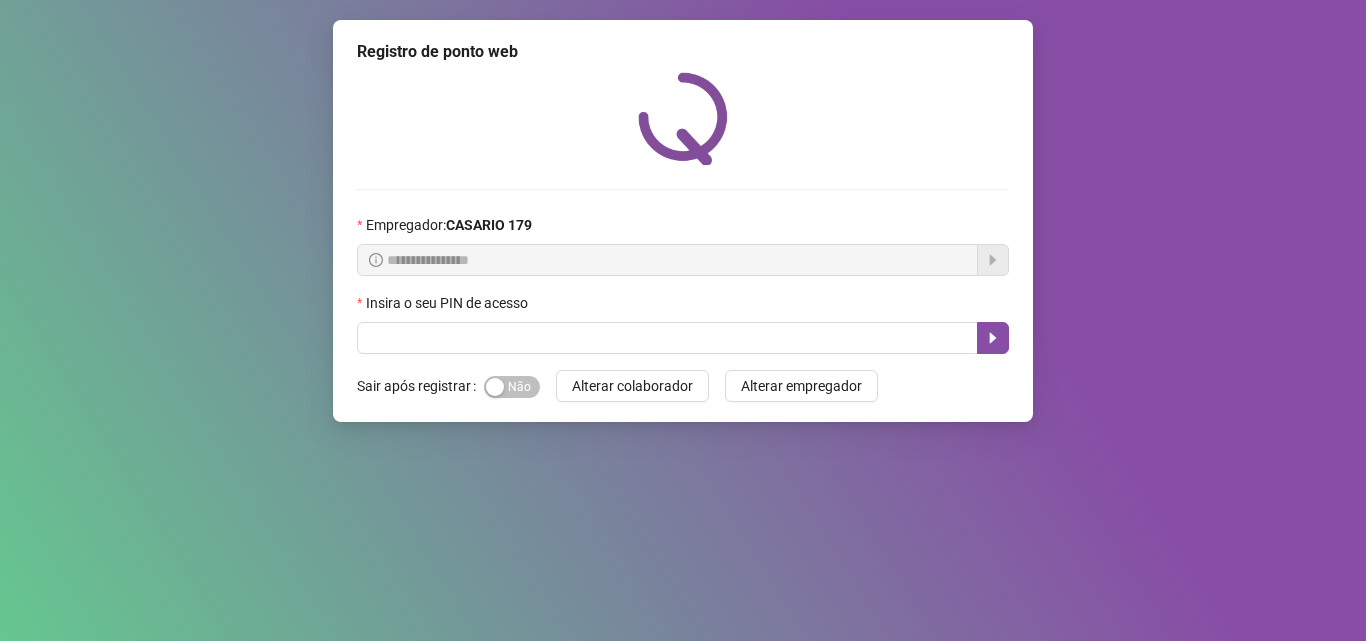 scroll, scrollTop: 0, scrollLeft: 0, axis: both 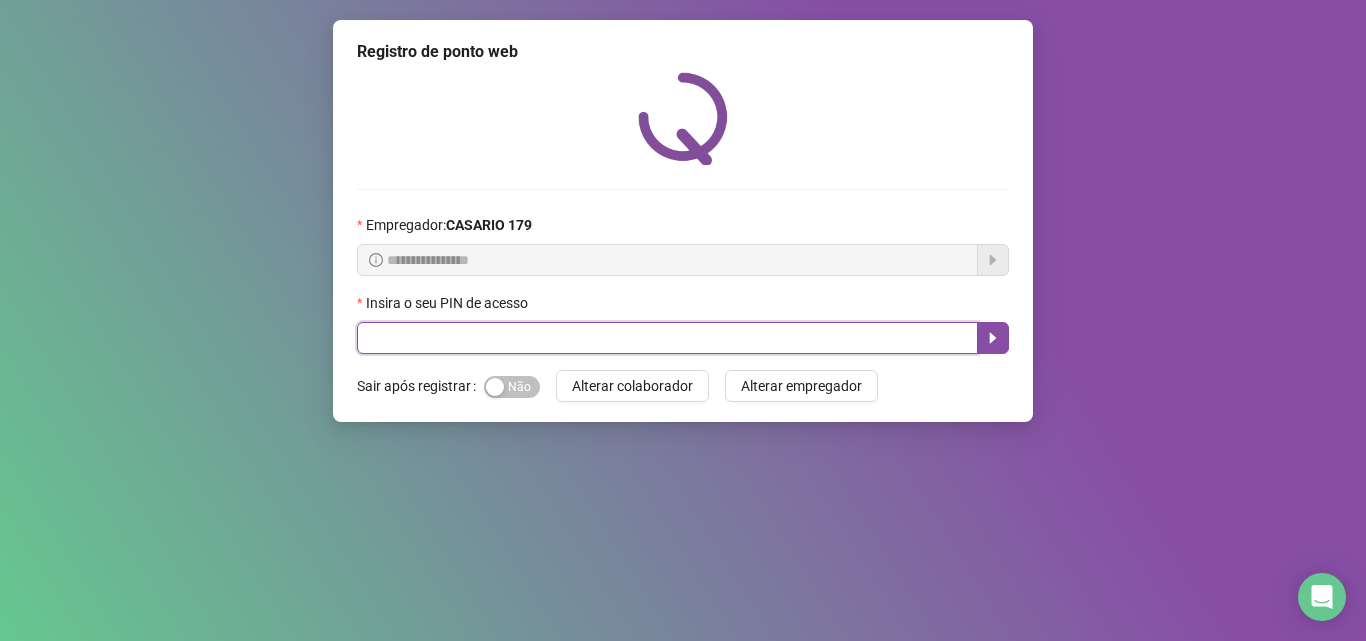 click at bounding box center (667, 338) 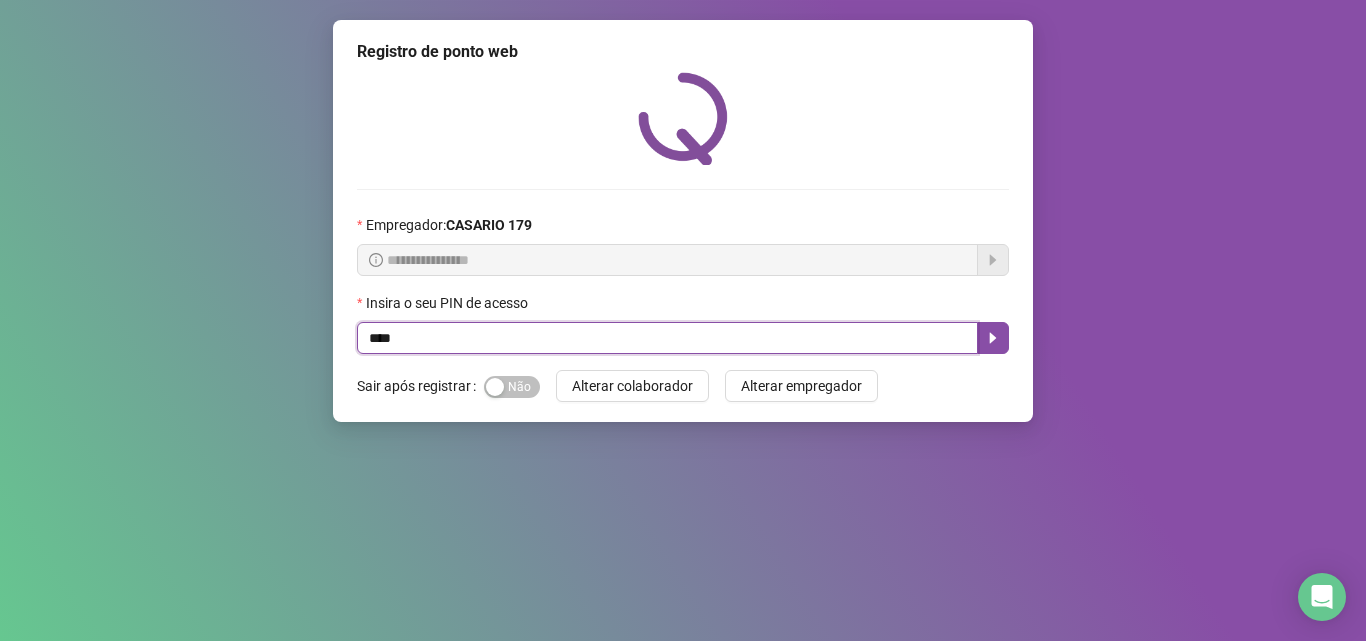 type on "*****" 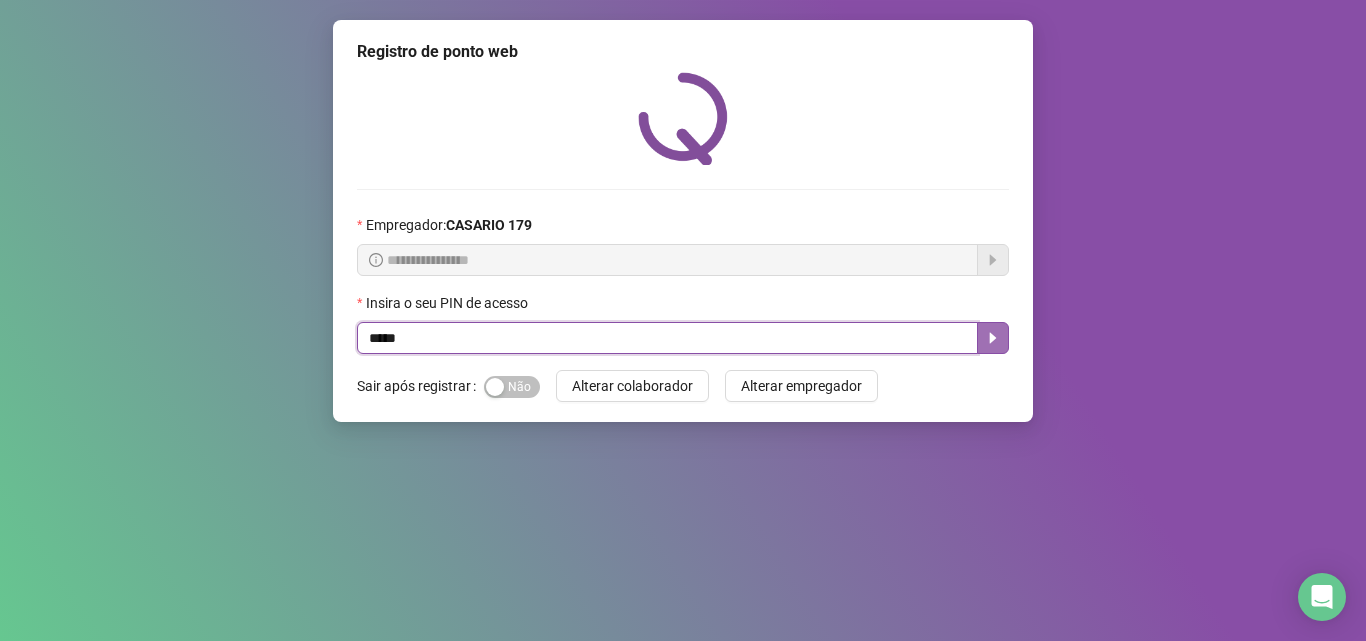 click 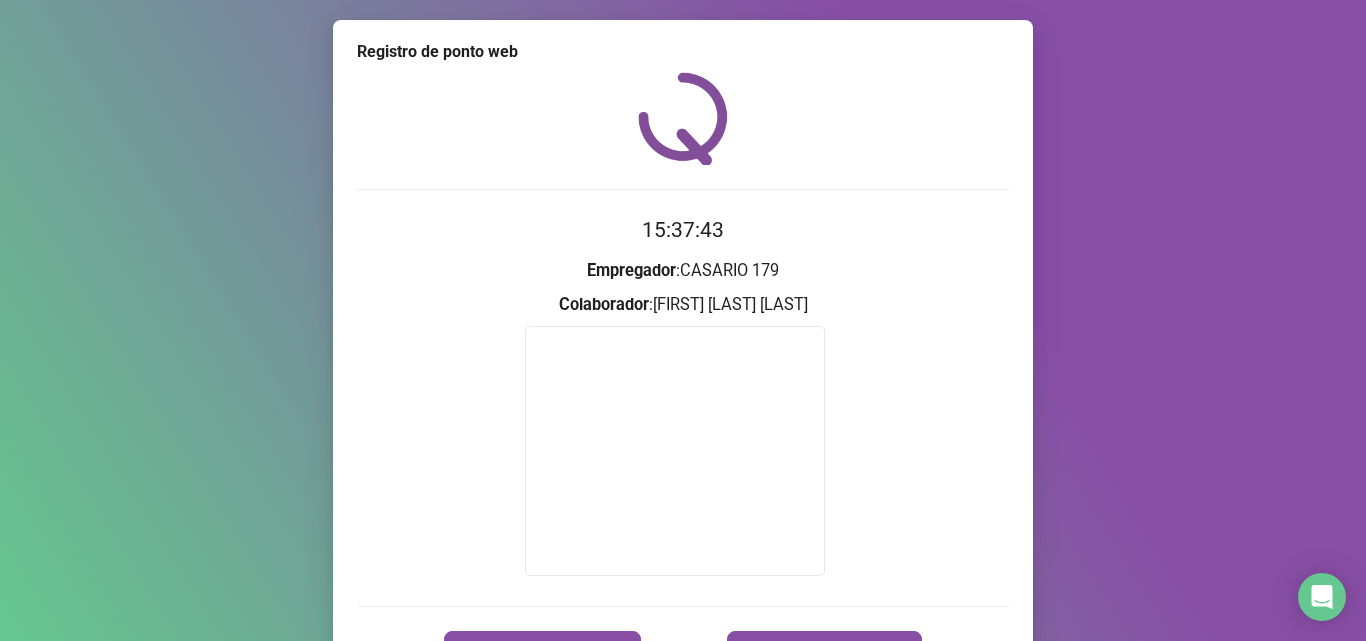 scroll, scrollTop: 118, scrollLeft: 0, axis: vertical 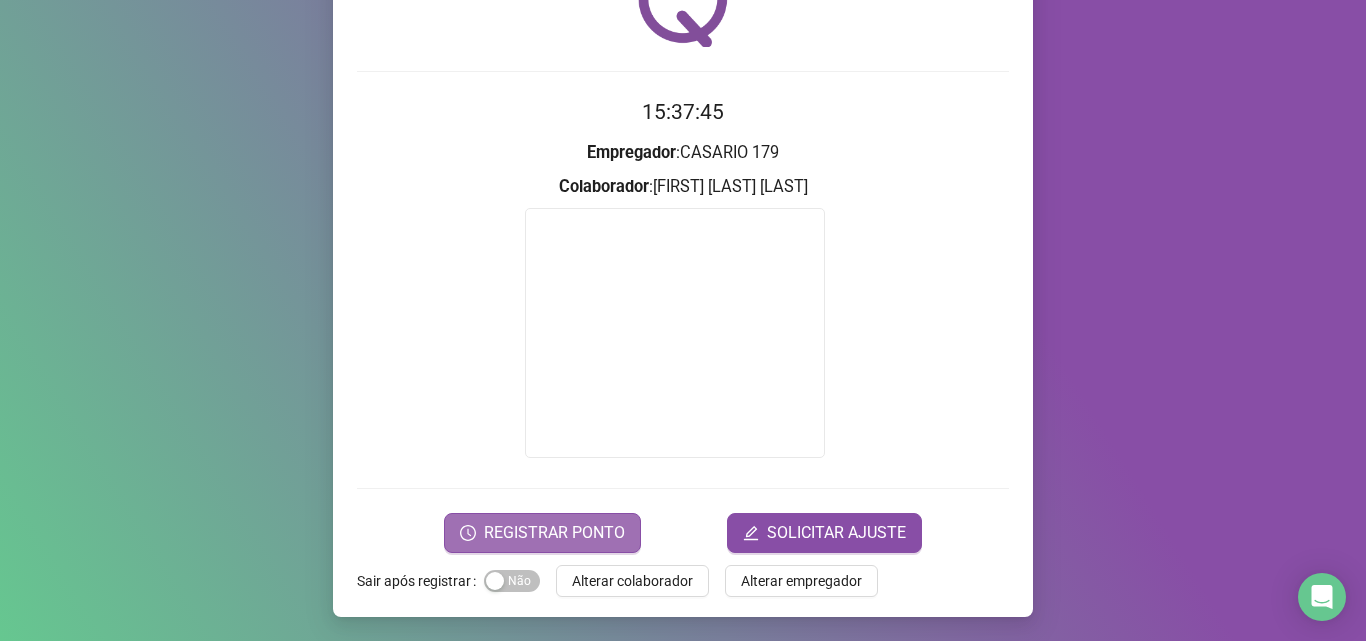 click on "REGISTRAR PONTO" at bounding box center [554, 533] 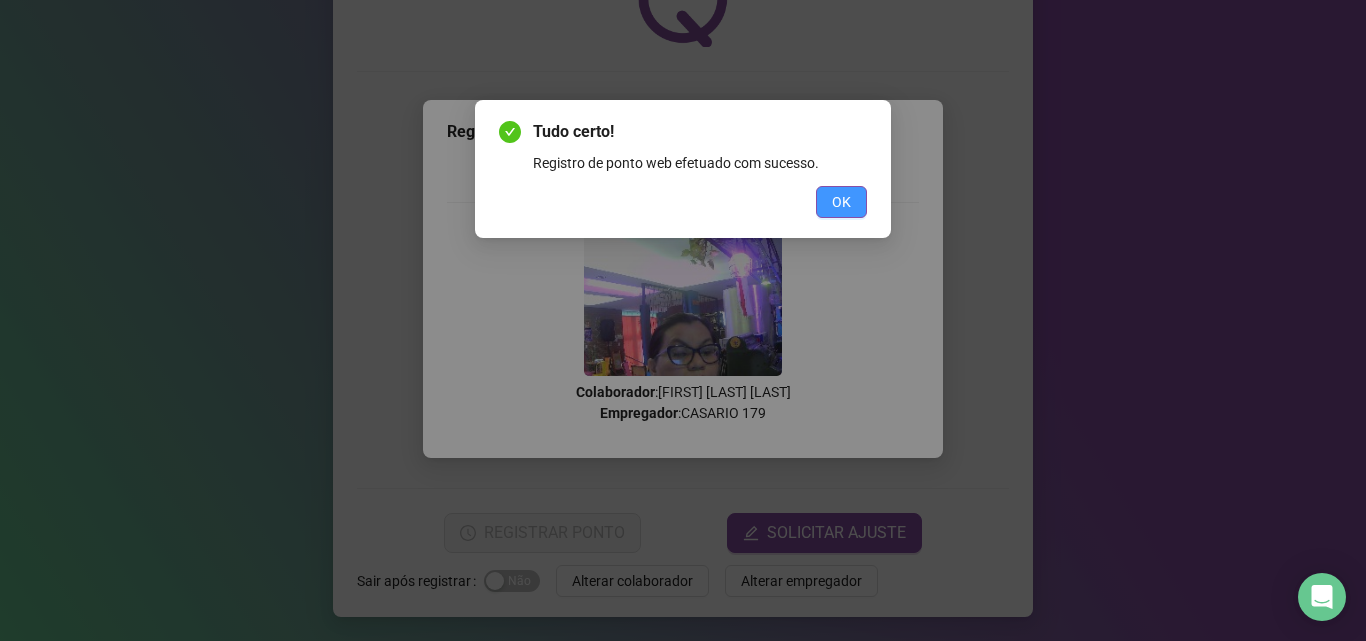 click on "OK" at bounding box center (841, 202) 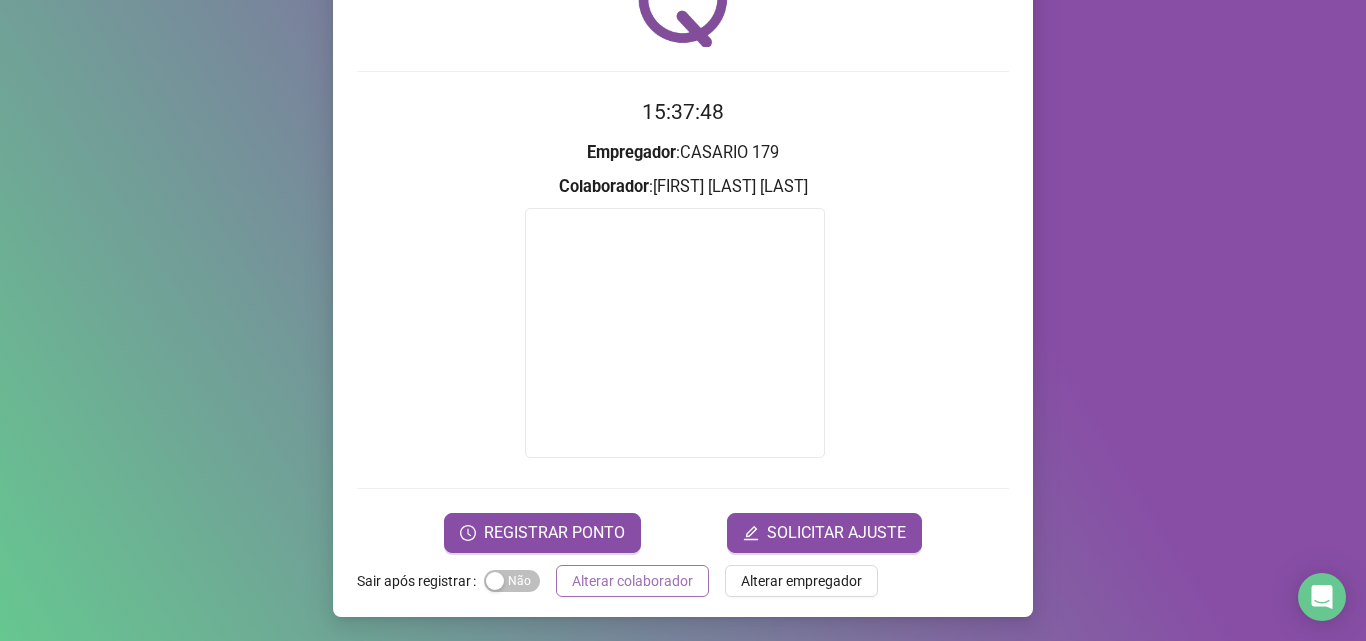 click on "Alterar colaborador" at bounding box center [632, 581] 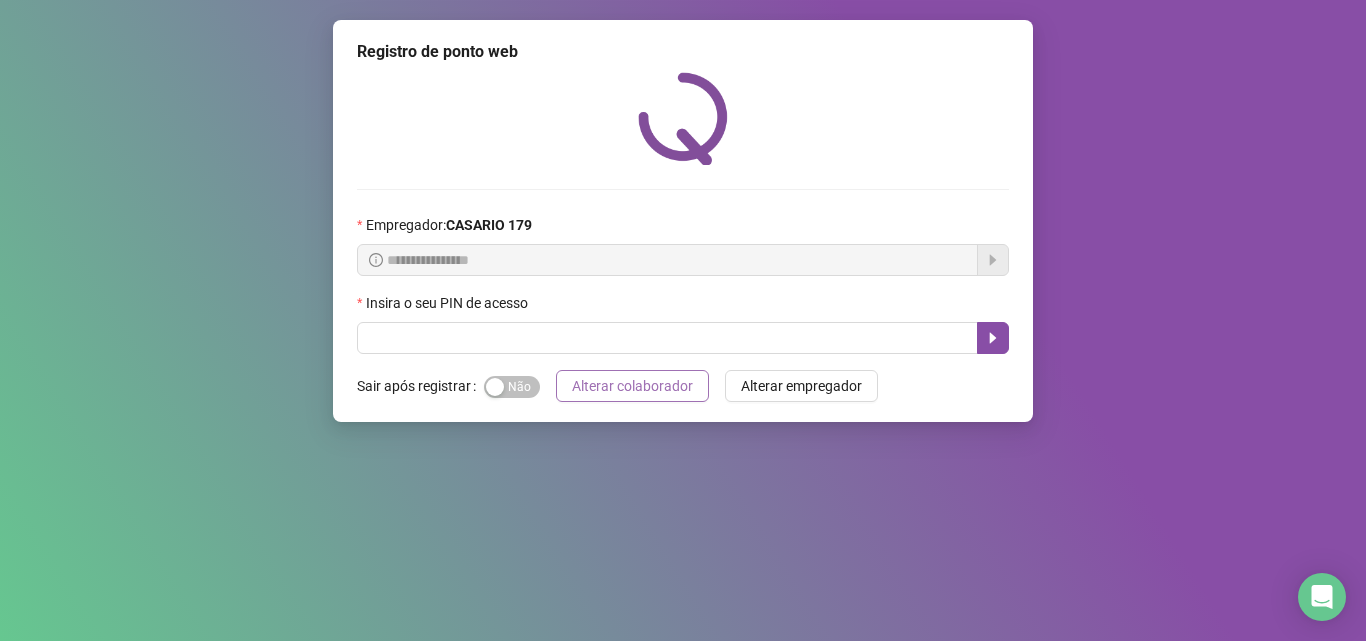 scroll, scrollTop: 0, scrollLeft: 0, axis: both 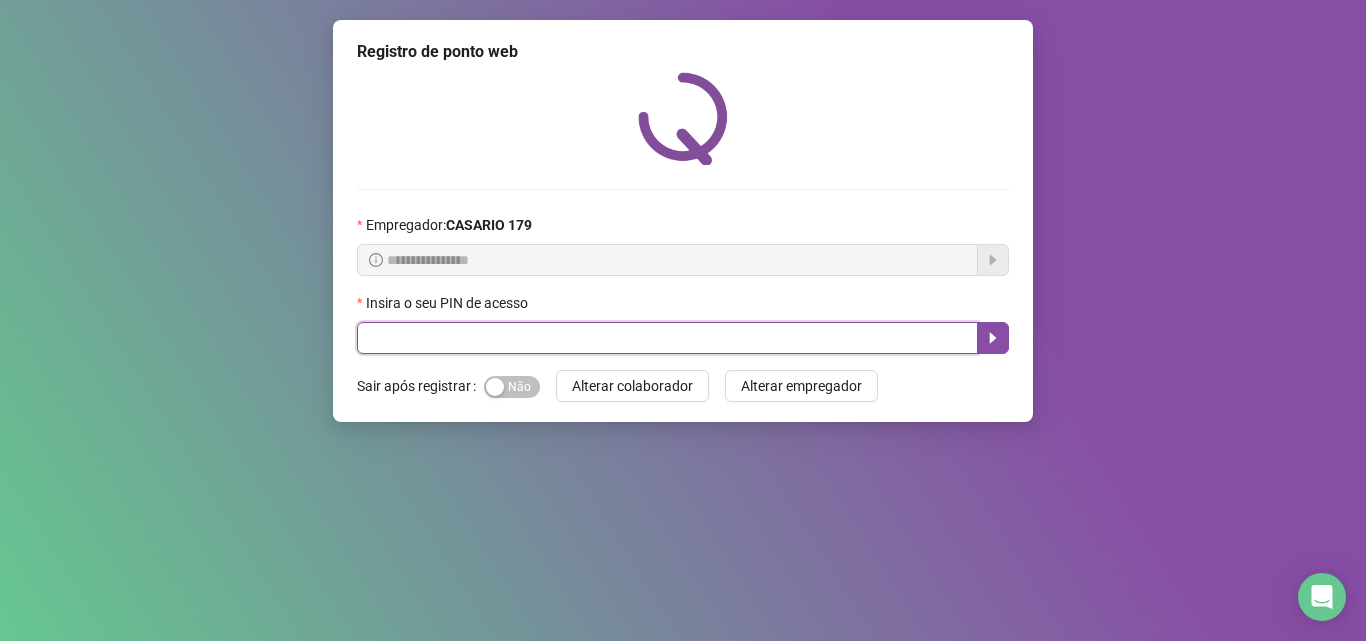 click at bounding box center [667, 338] 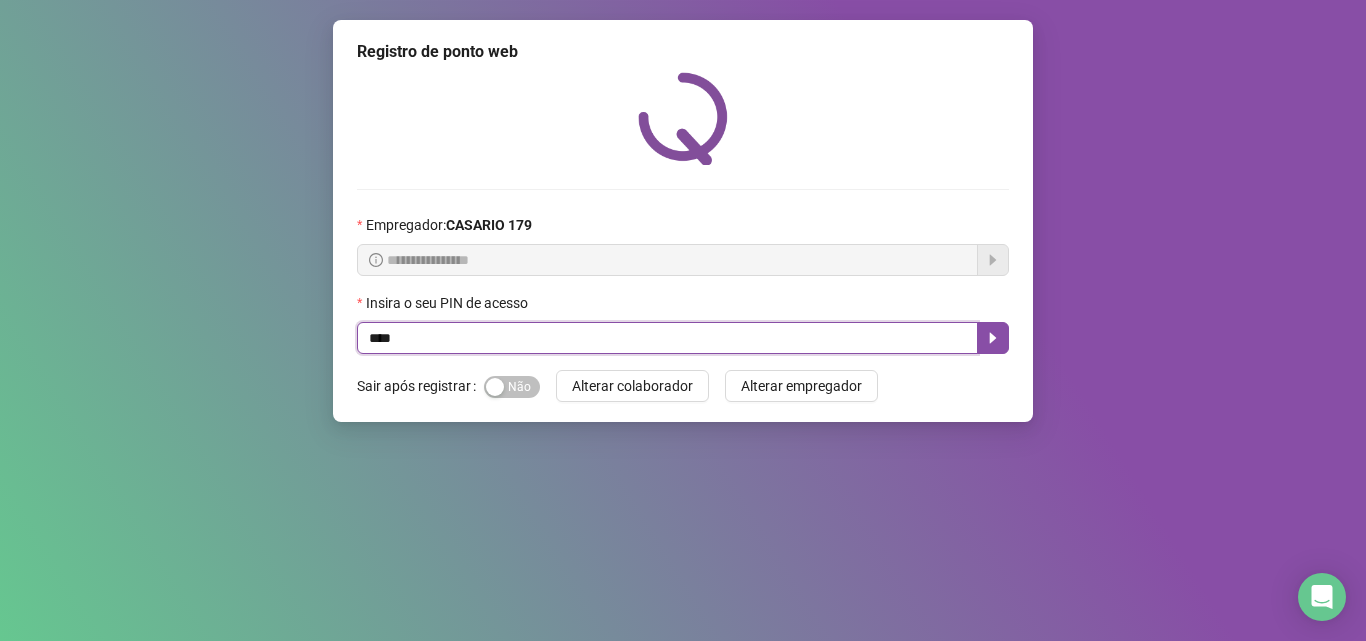 type on "*****" 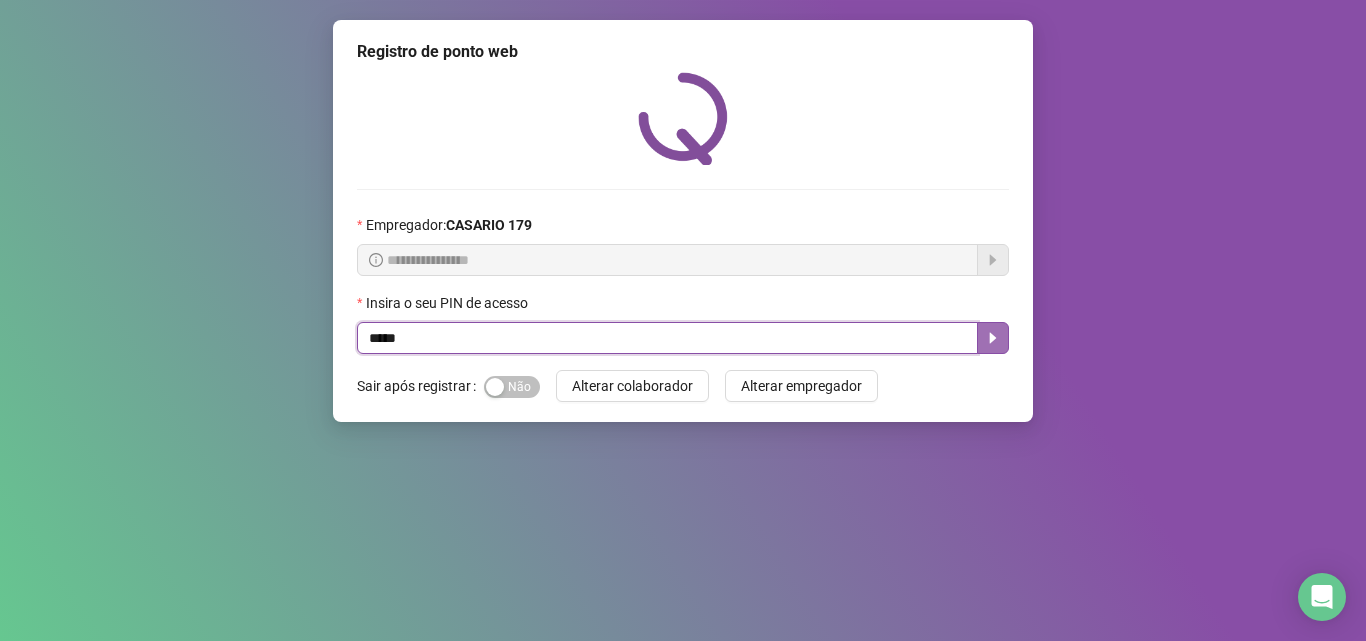 click 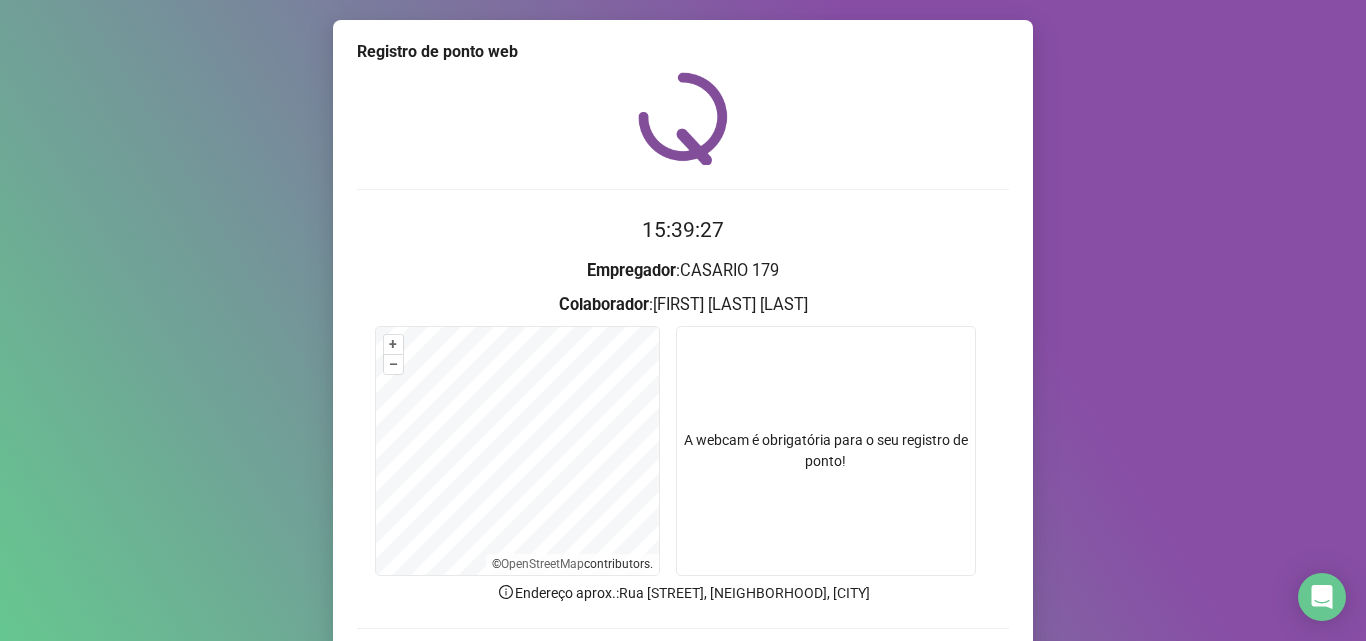 scroll, scrollTop: 100, scrollLeft: 0, axis: vertical 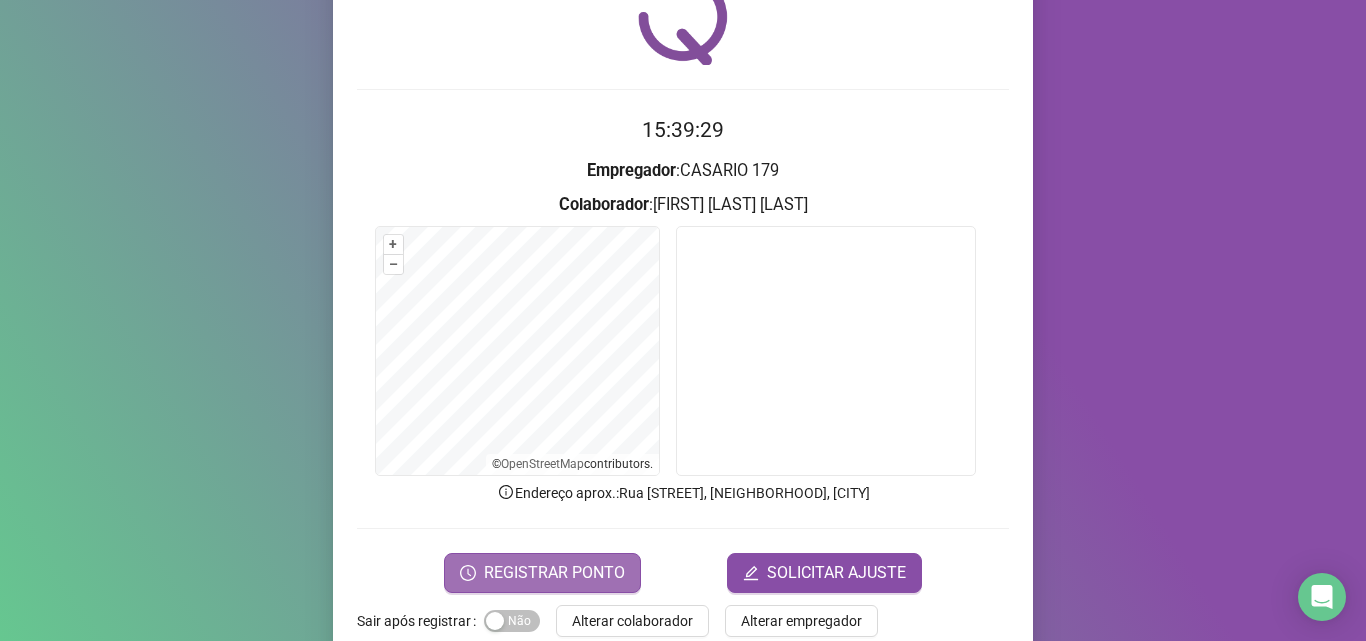 click on "REGISTRAR PONTO" at bounding box center [554, 573] 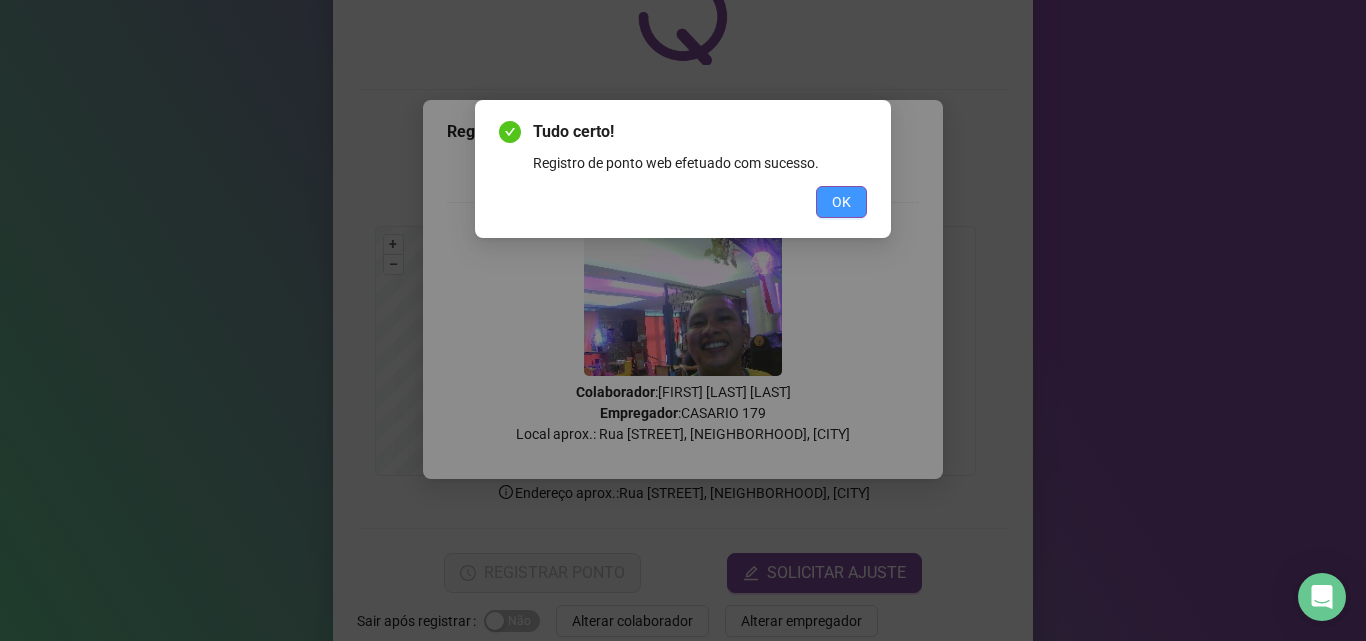 click on "OK" at bounding box center (841, 202) 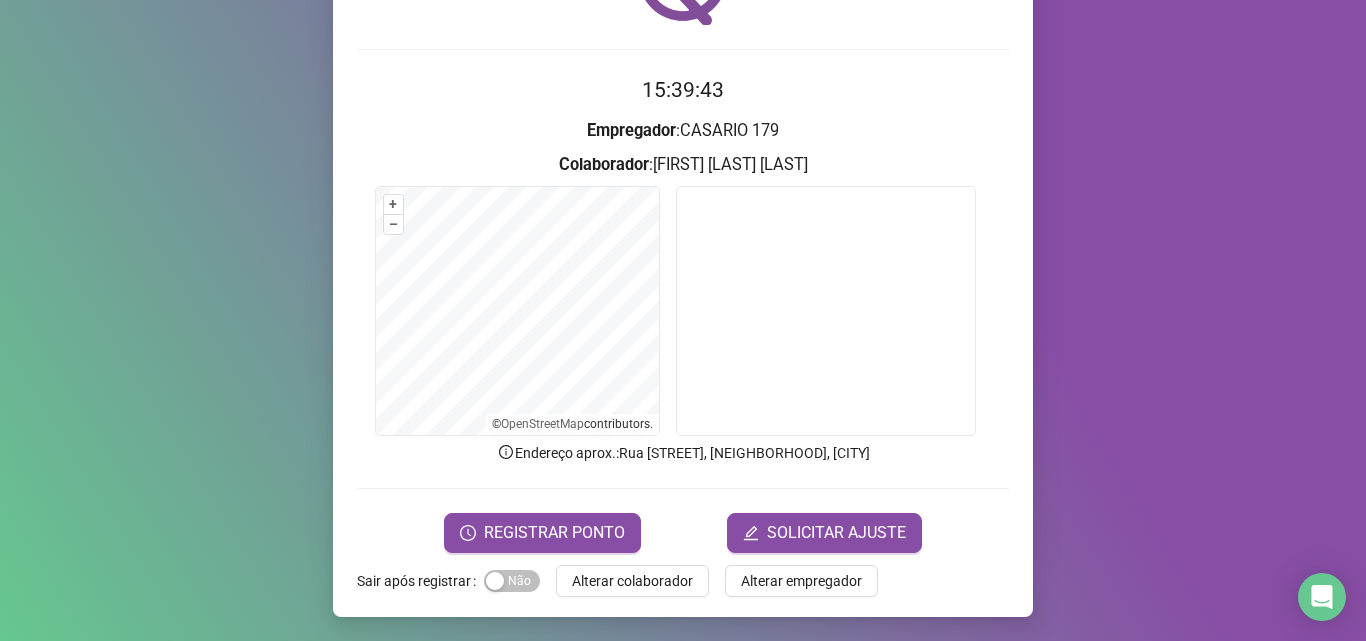scroll, scrollTop: 40, scrollLeft: 0, axis: vertical 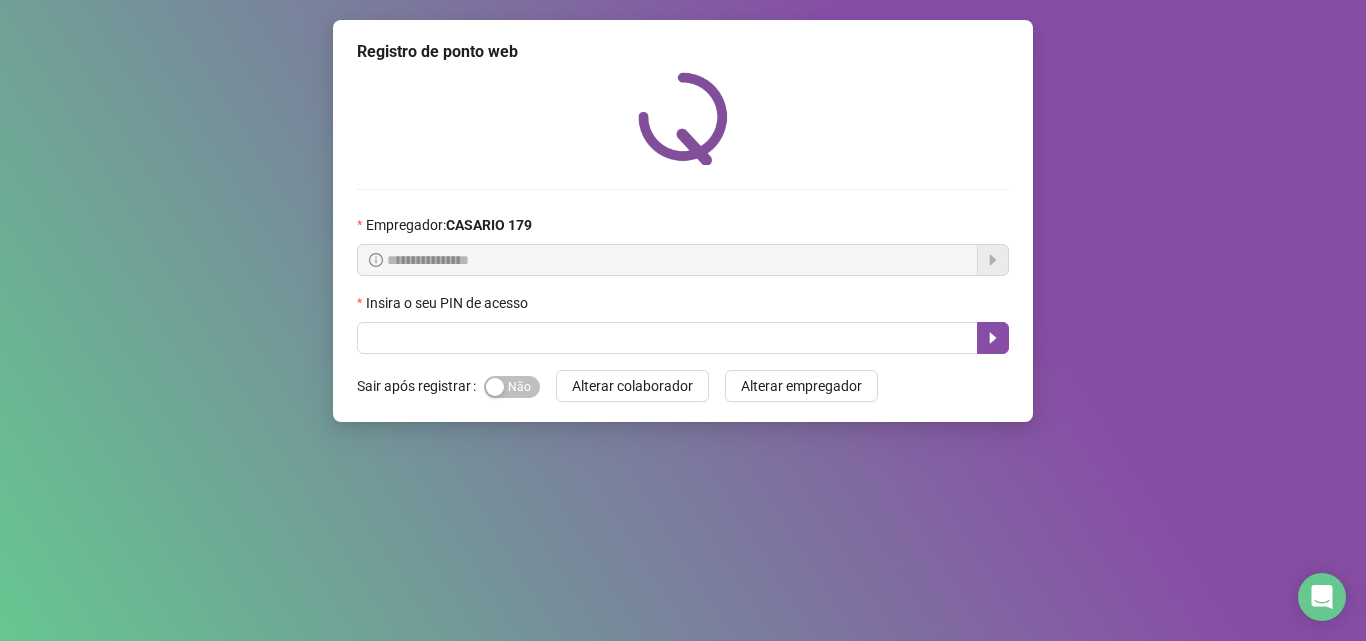 click on "Insira o seu PIN de acesso" at bounding box center [683, 307] 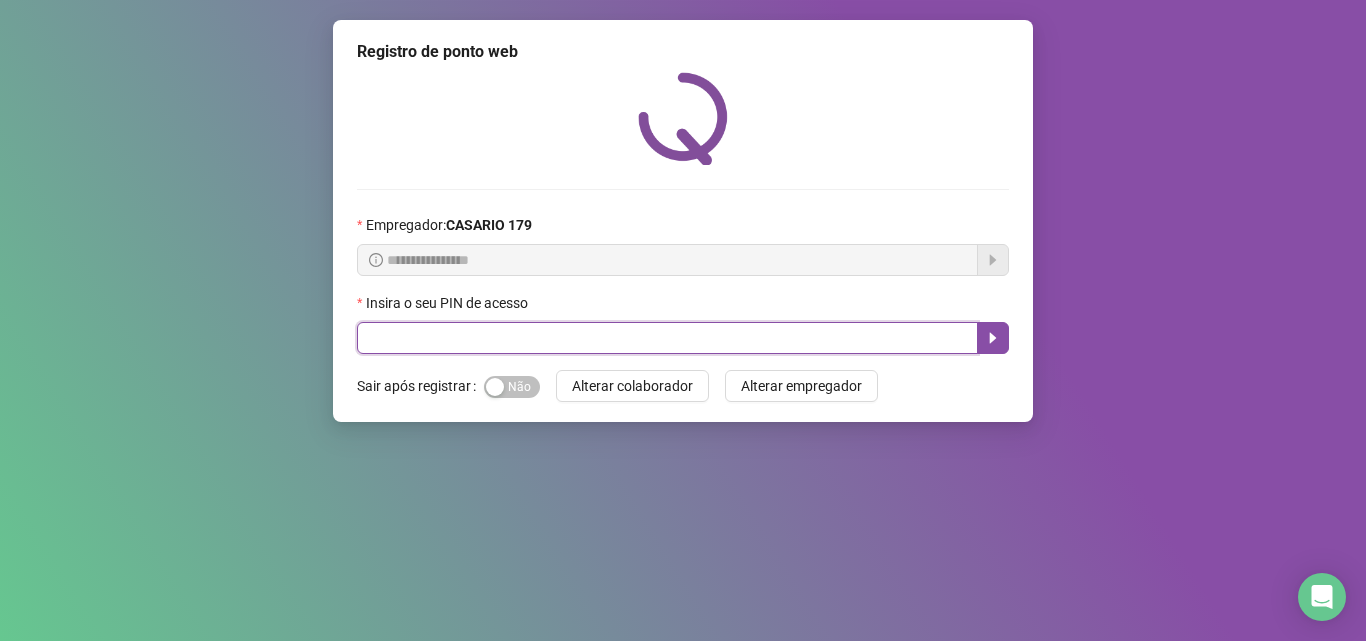 click at bounding box center [667, 338] 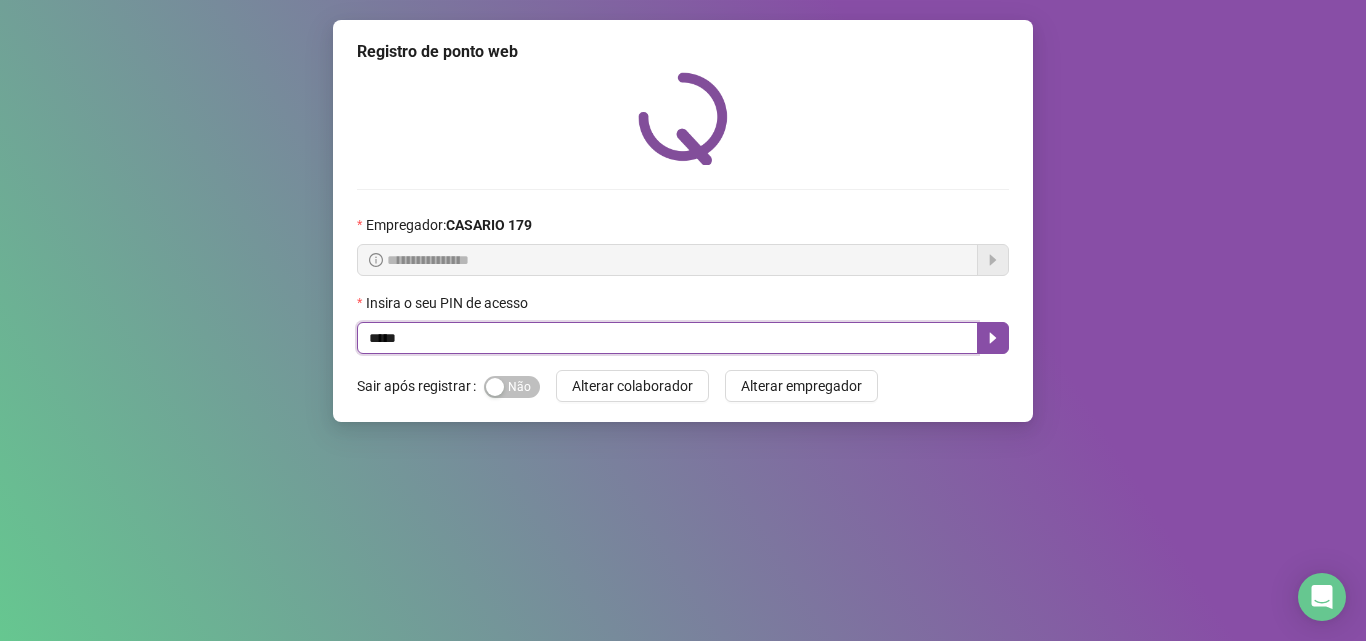 type on "*****" 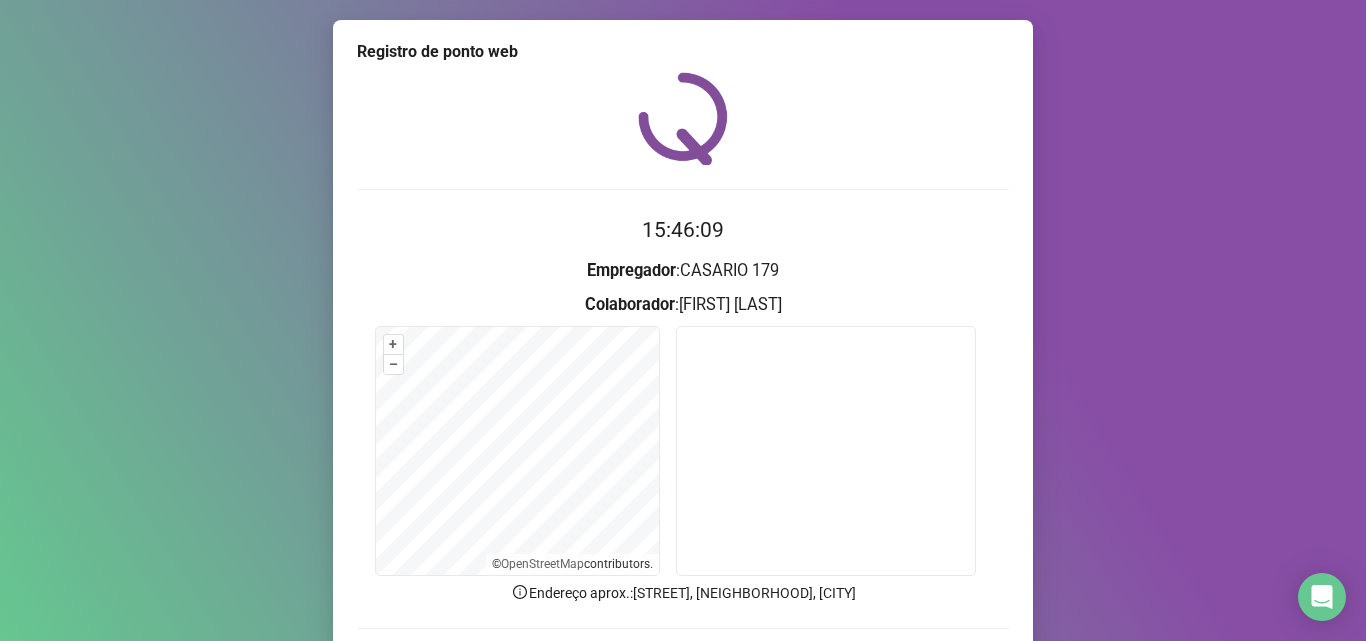 scroll, scrollTop: 140, scrollLeft: 0, axis: vertical 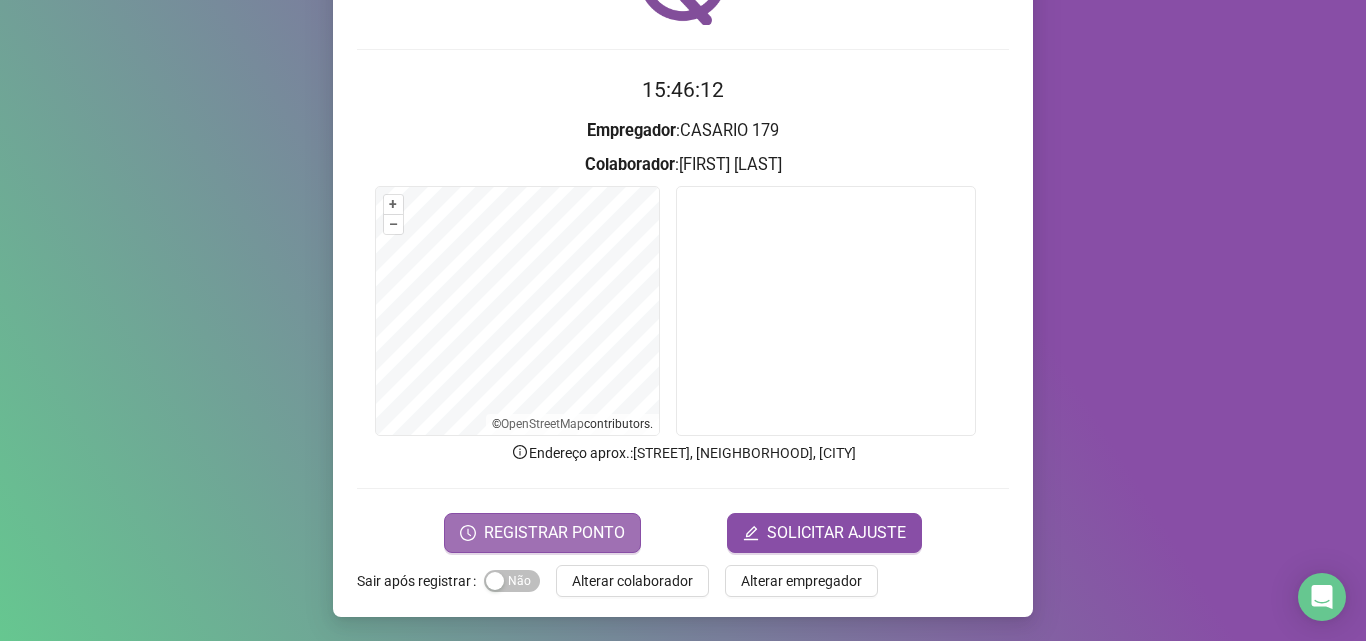 click on "REGISTRAR PONTO" at bounding box center (554, 533) 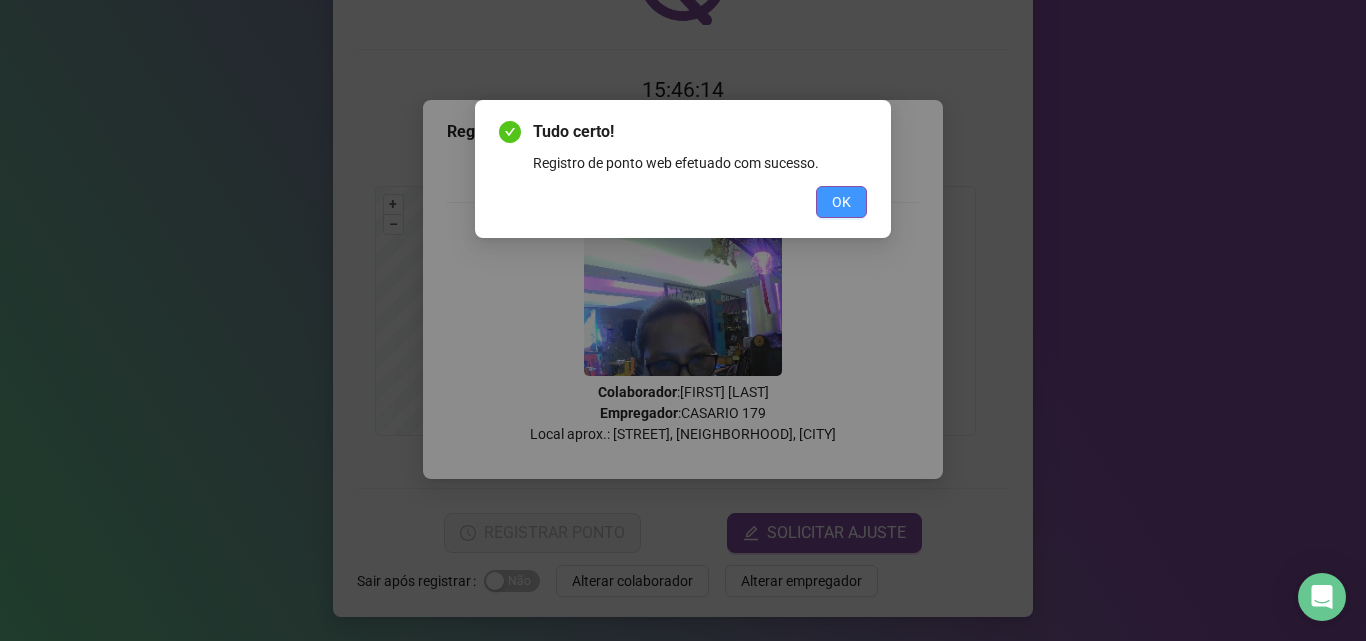 click on "OK" at bounding box center (841, 202) 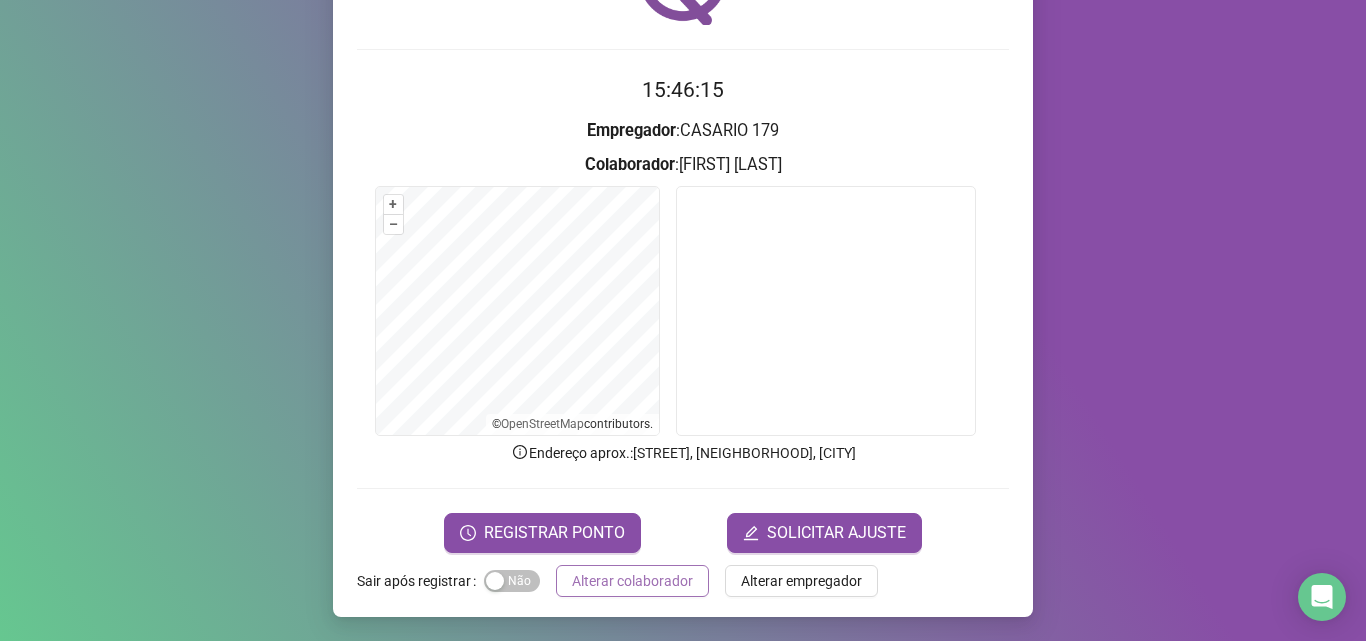 click on "Alterar colaborador" at bounding box center (632, 581) 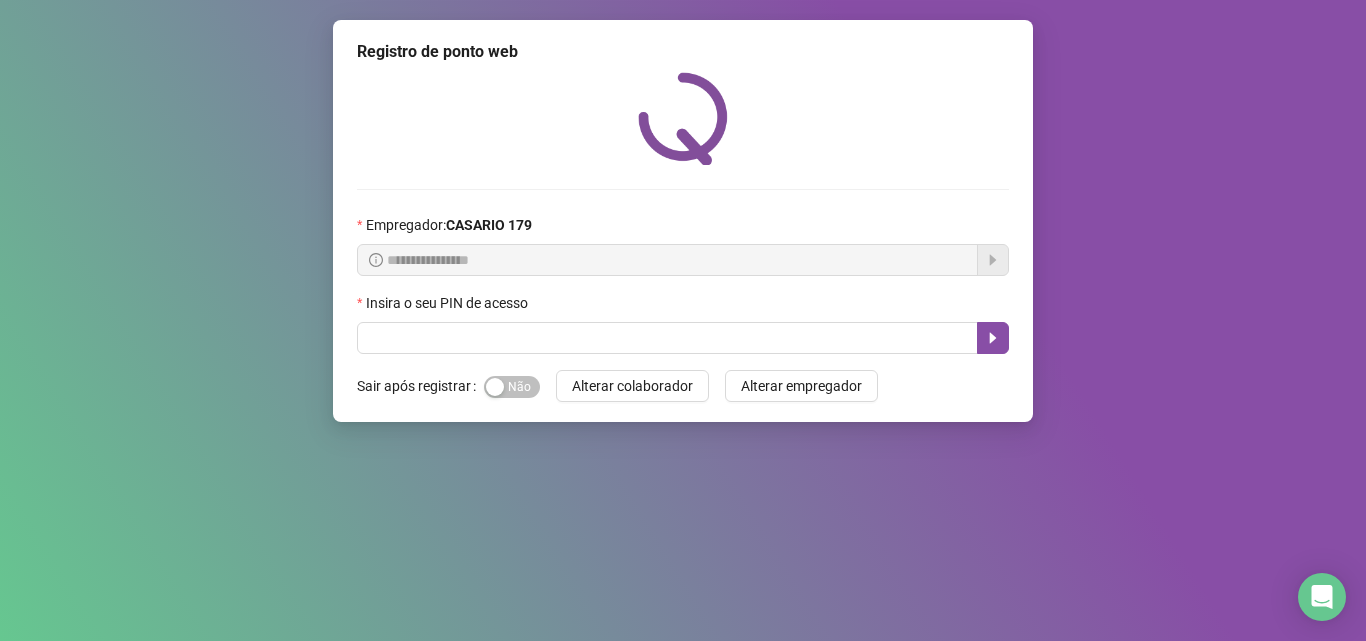 scroll, scrollTop: 0, scrollLeft: 0, axis: both 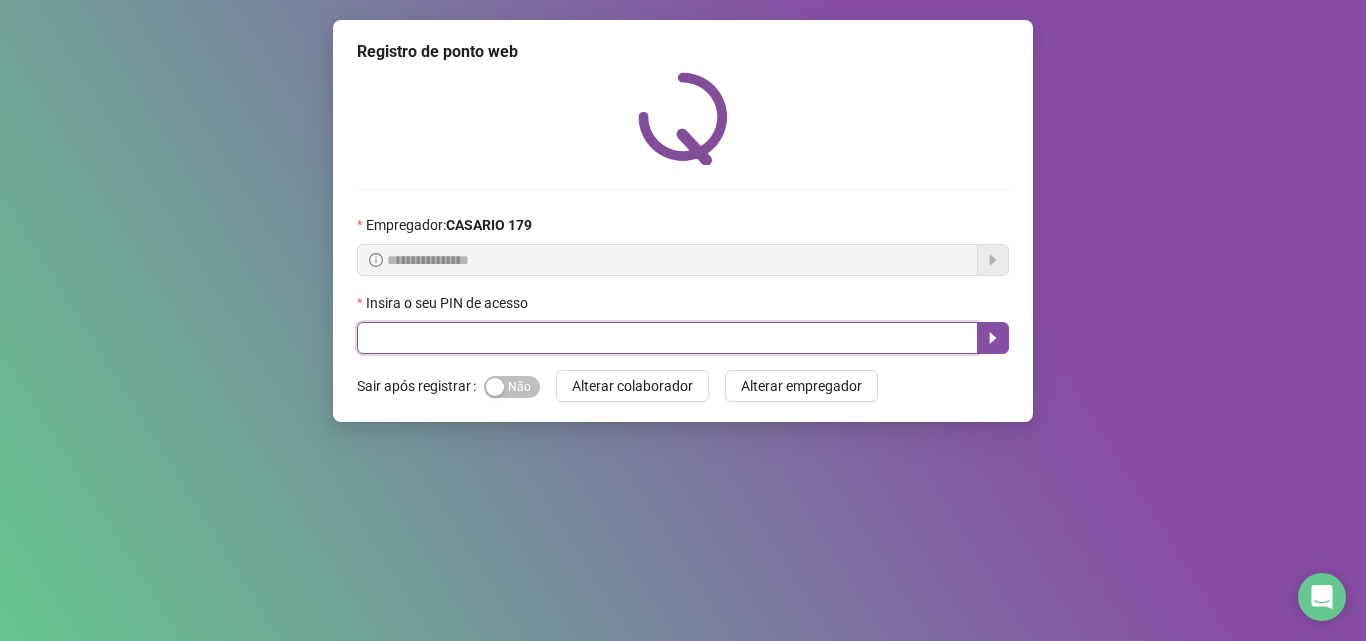 click at bounding box center (667, 338) 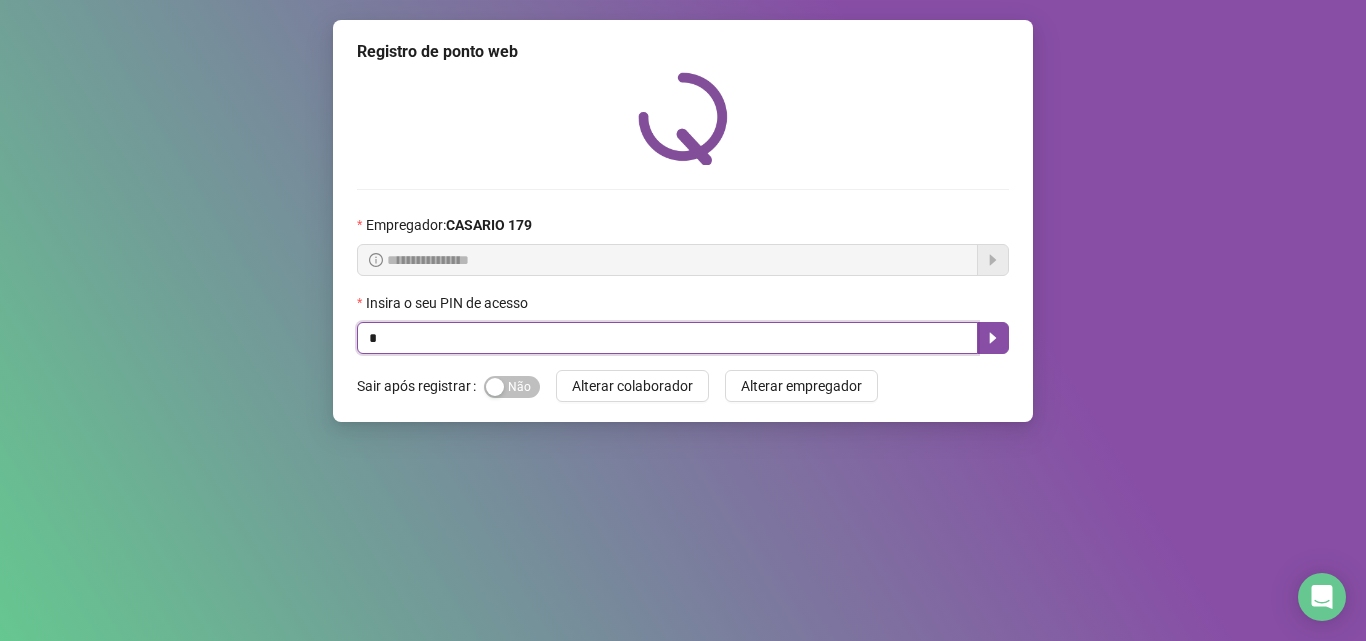 type on "*" 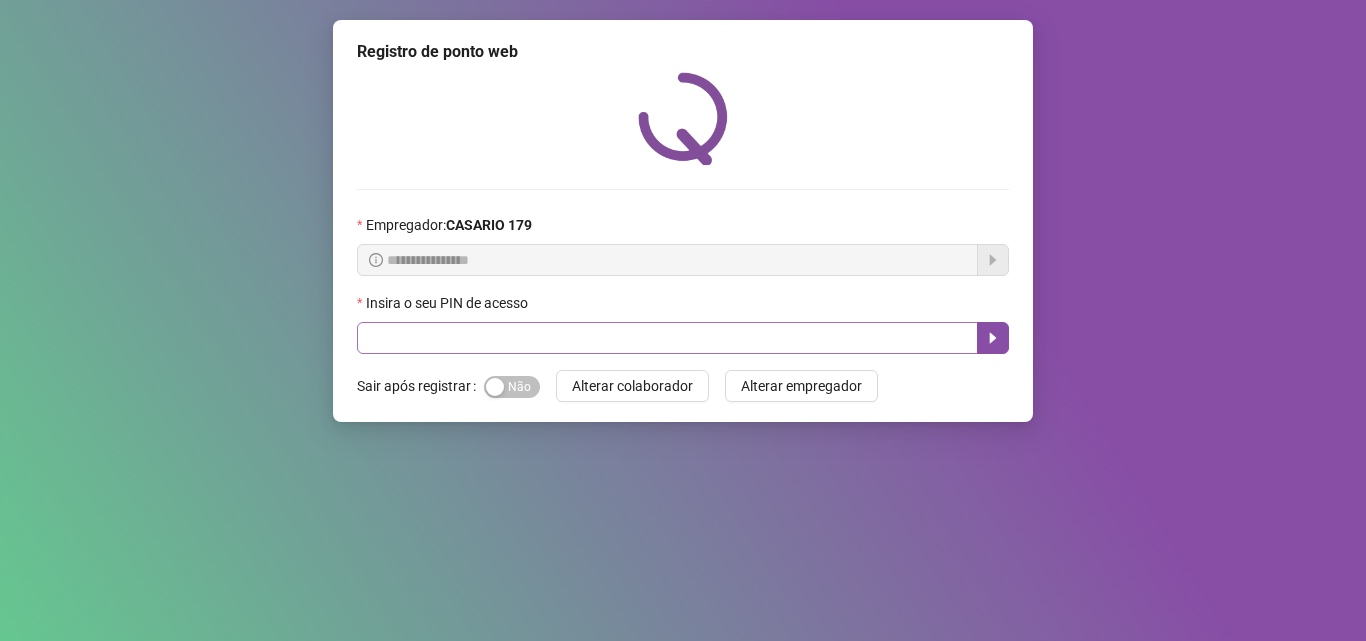 scroll, scrollTop: 0, scrollLeft: 0, axis: both 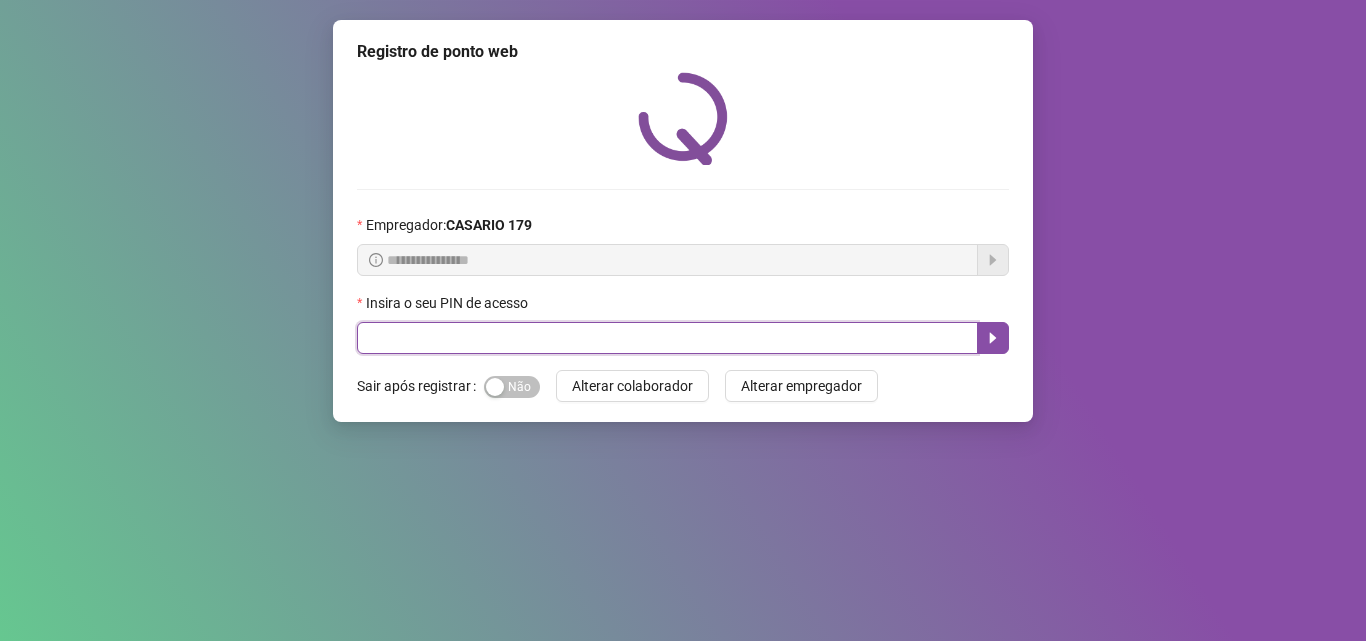 click at bounding box center [667, 338] 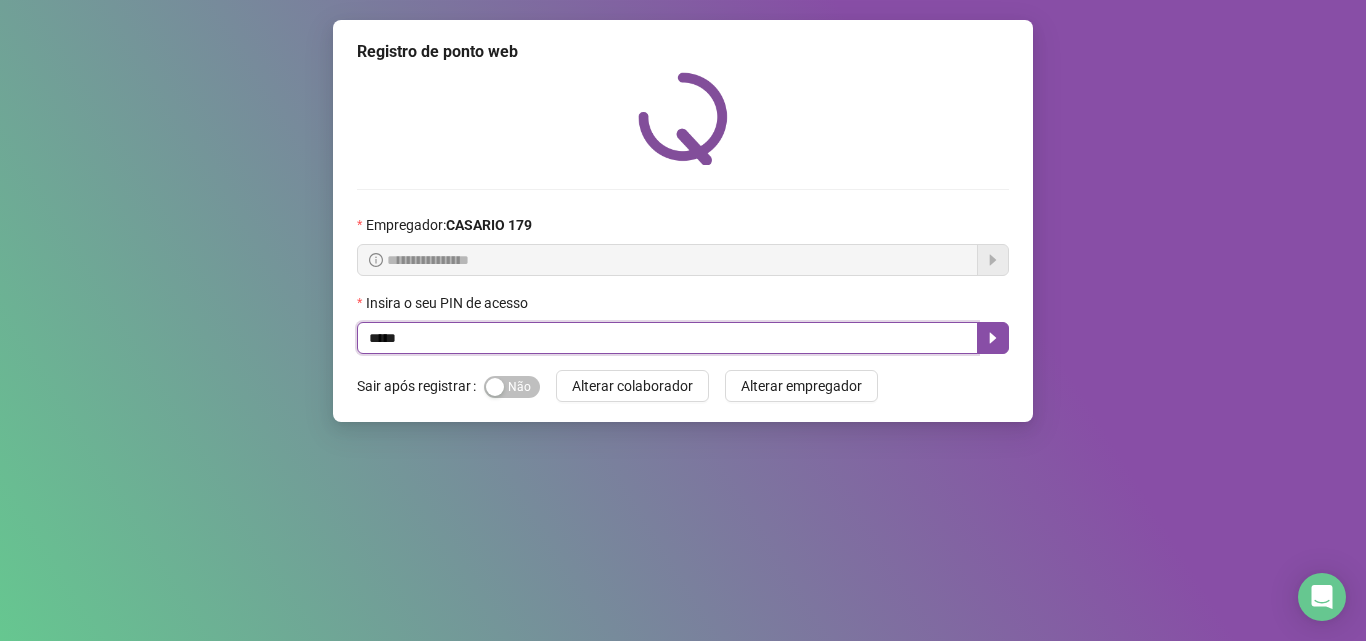 type on "*****" 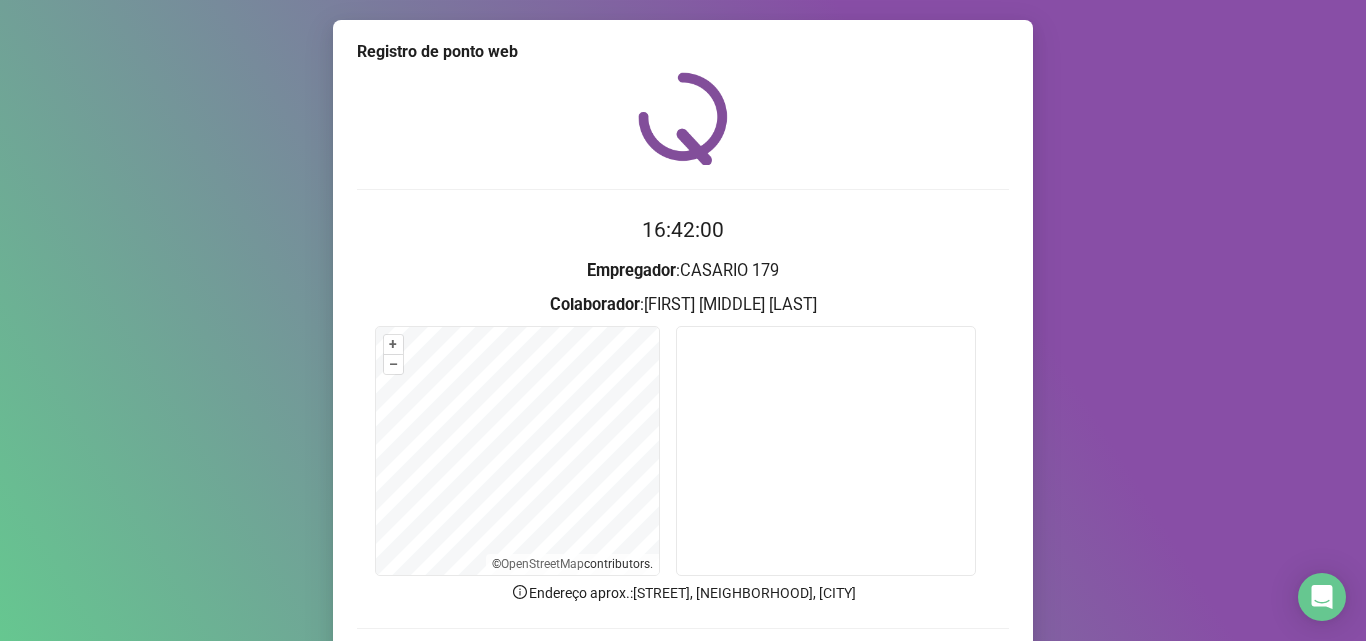 scroll, scrollTop: 140, scrollLeft: 0, axis: vertical 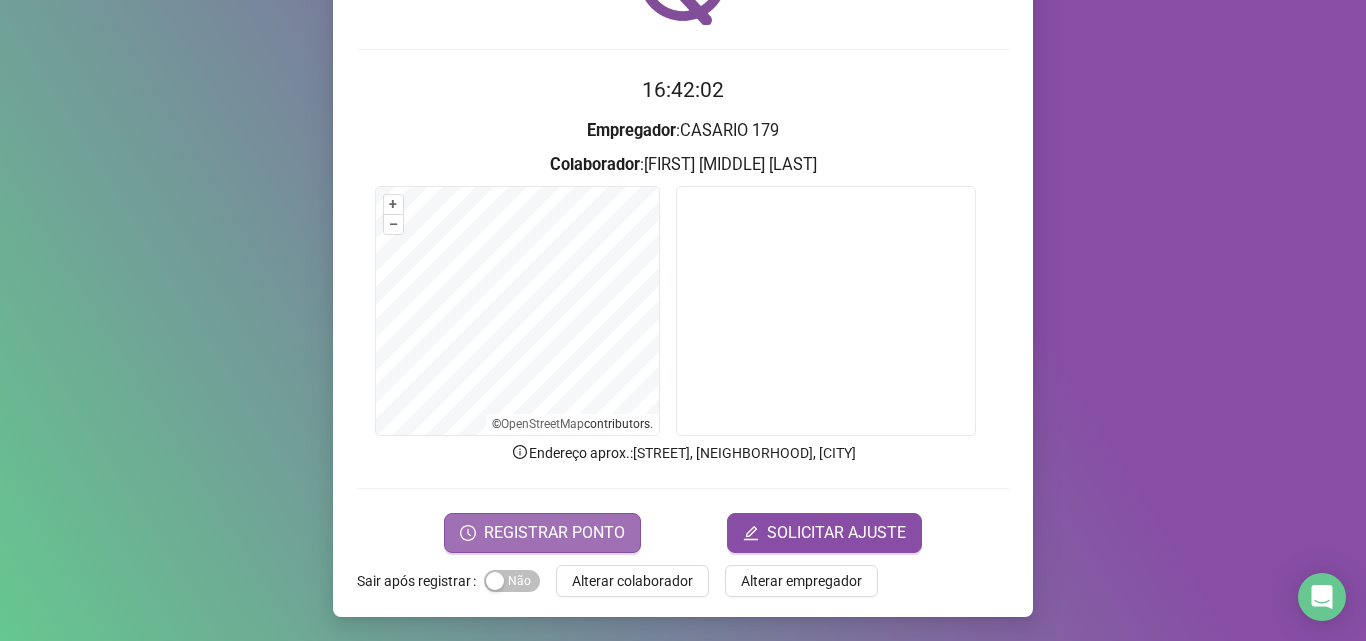 click on "REGISTRAR PONTO" at bounding box center [554, 533] 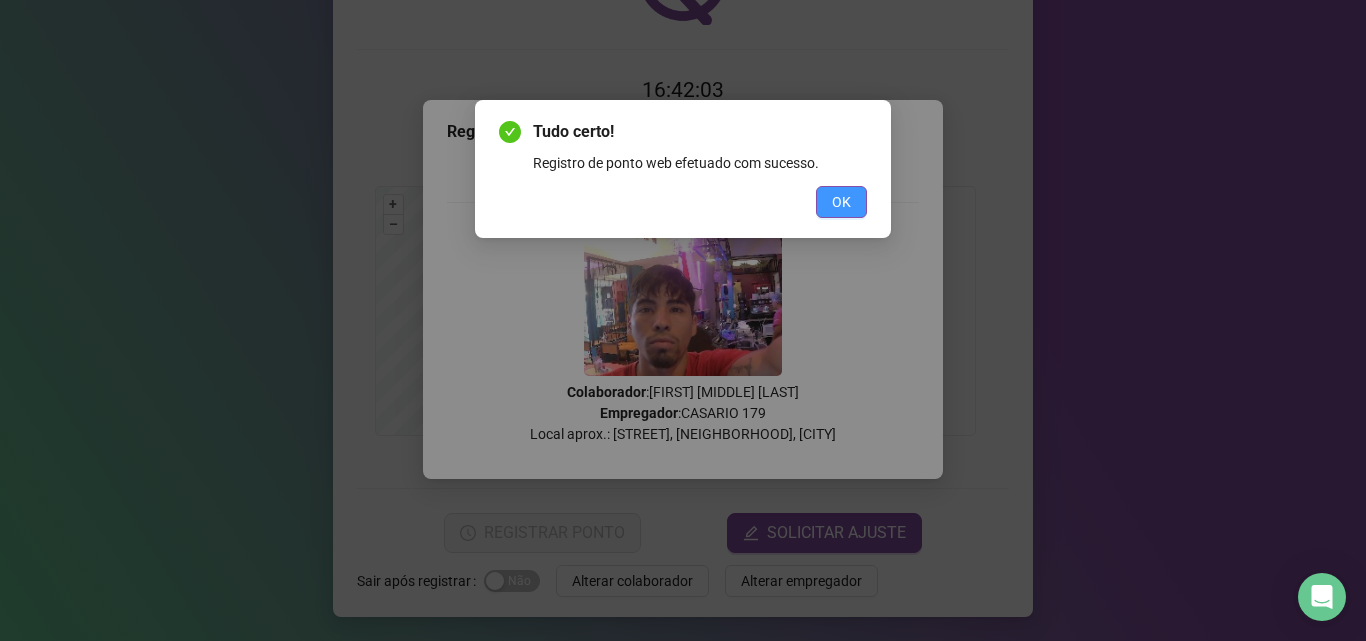 click on "OK" at bounding box center [841, 202] 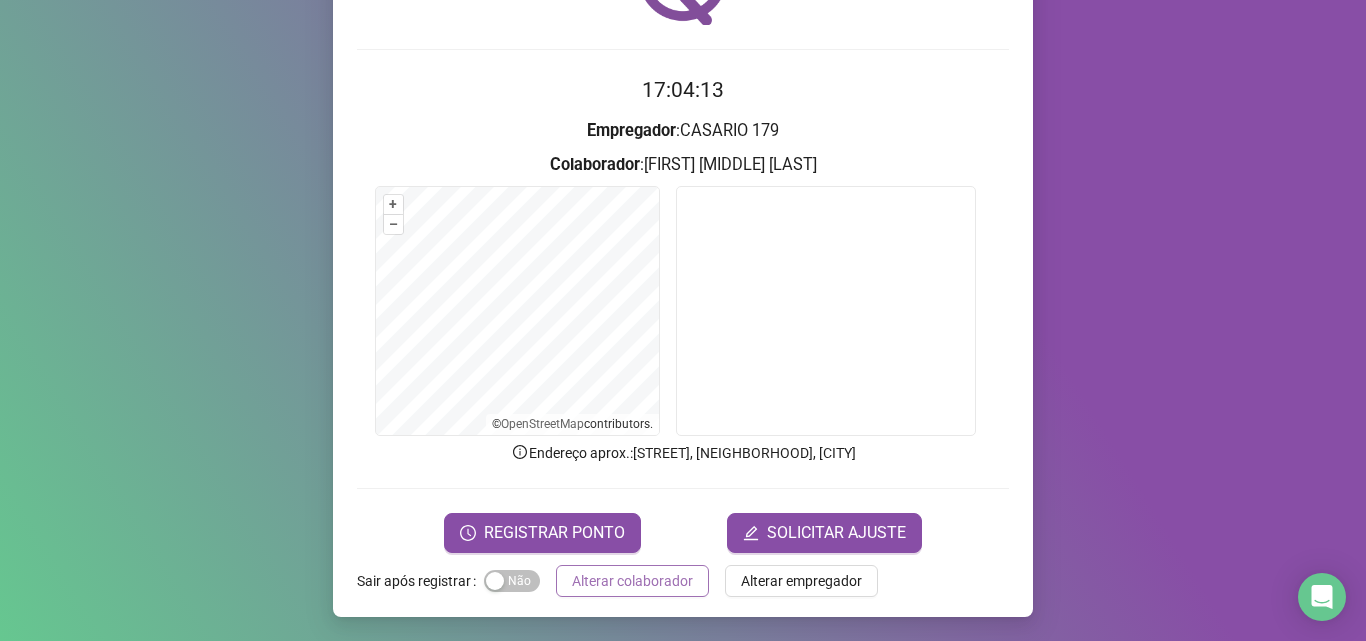 click on "Alterar colaborador" at bounding box center (632, 581) 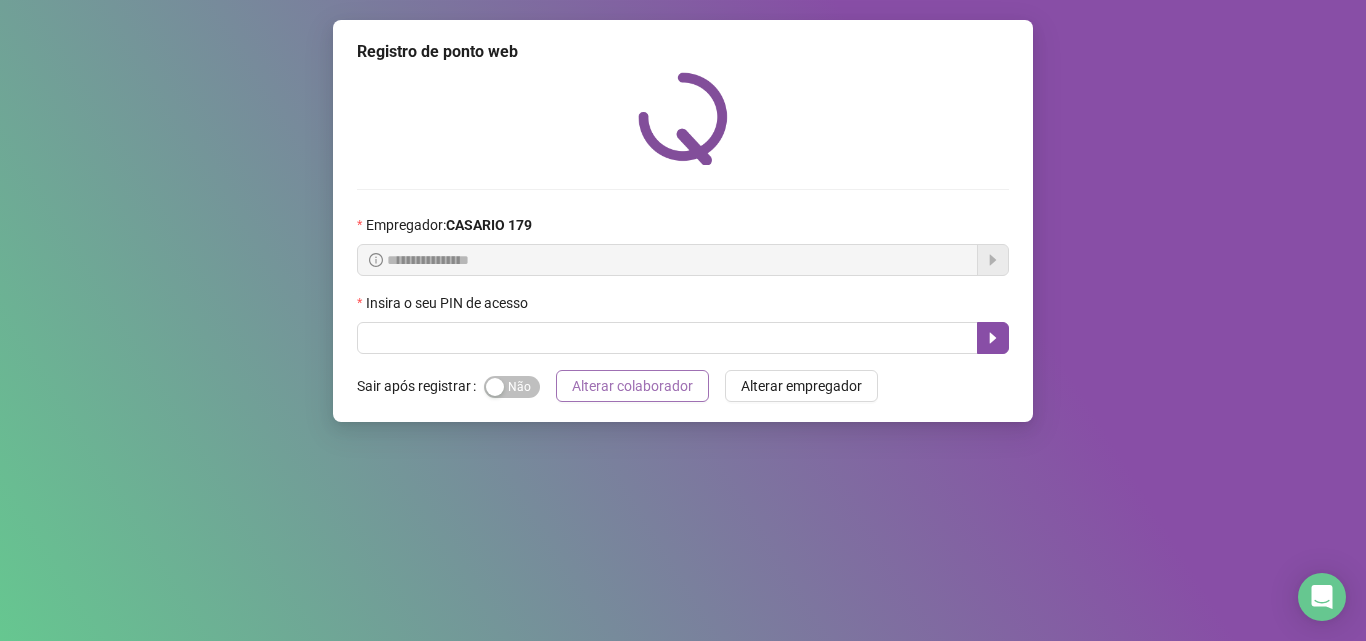 scroll, scrollTop: 0, scrollLeft: 0, axis: both 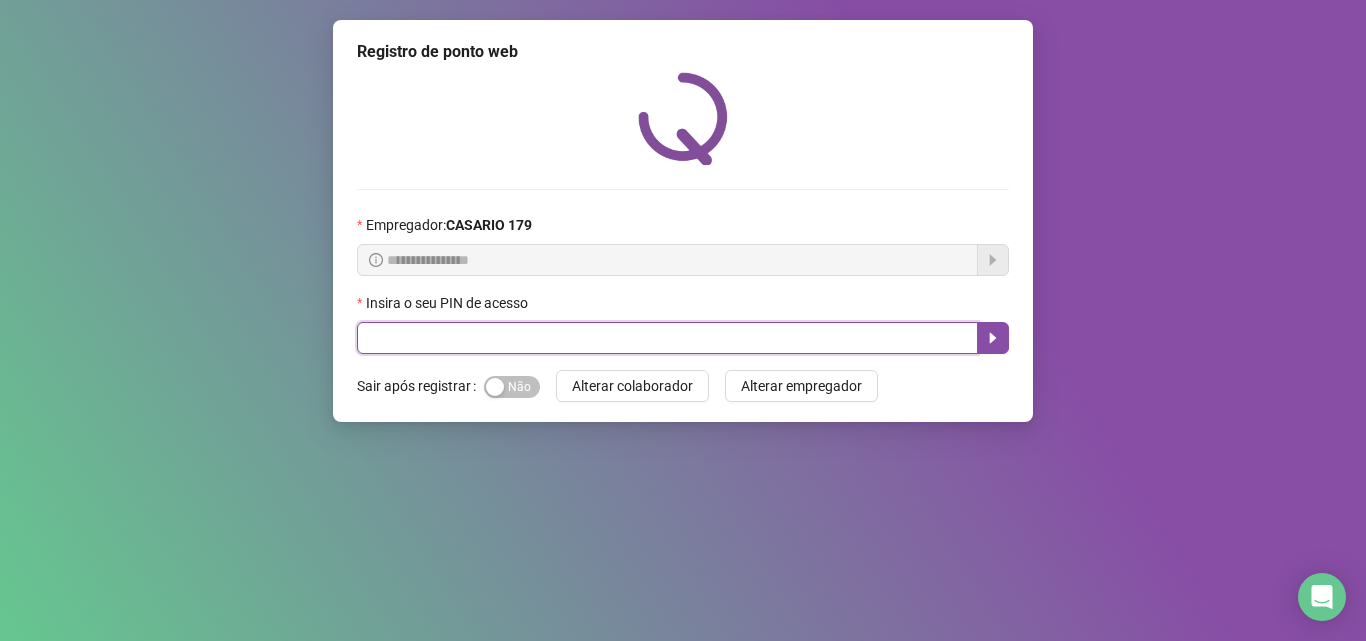 click at bounding box center [667, 338] 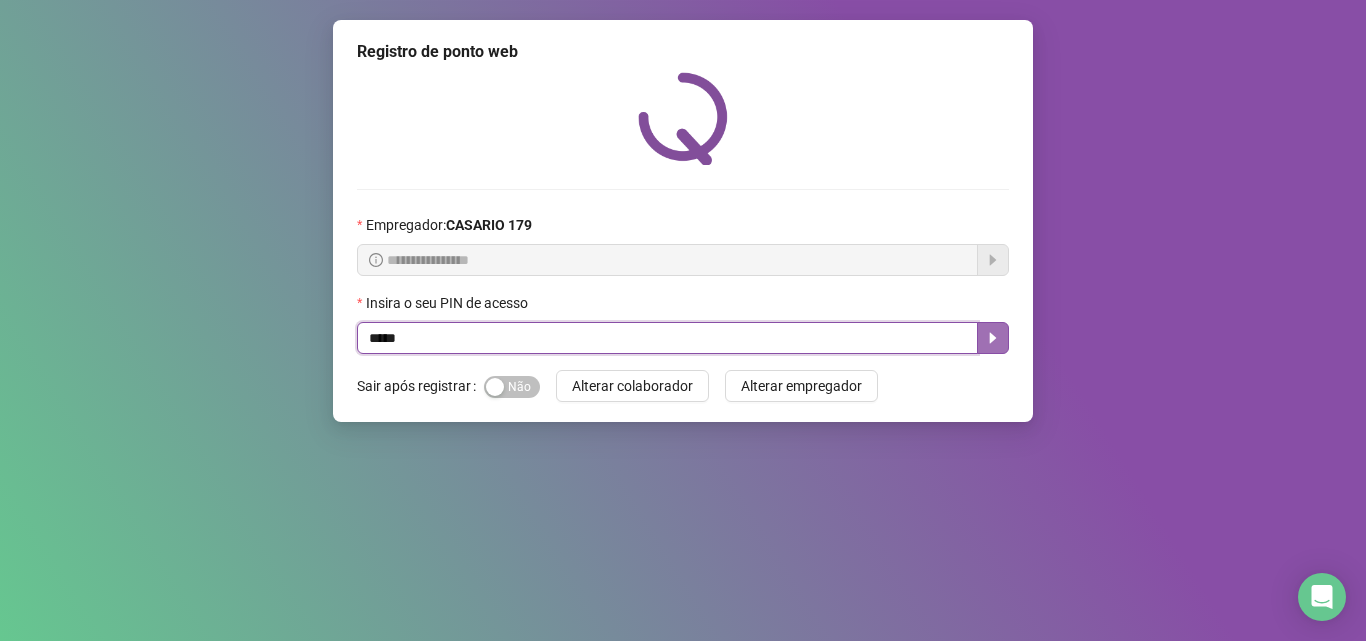 click 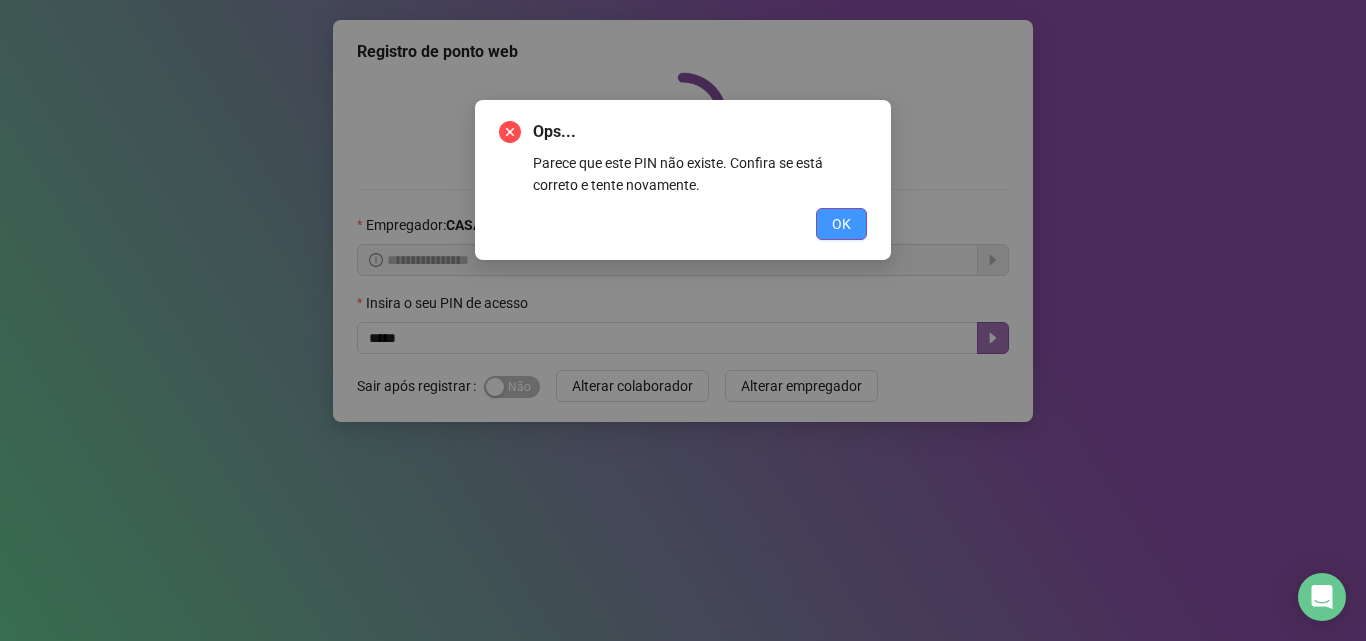 click on "OK" at bounding box center [841, 224] 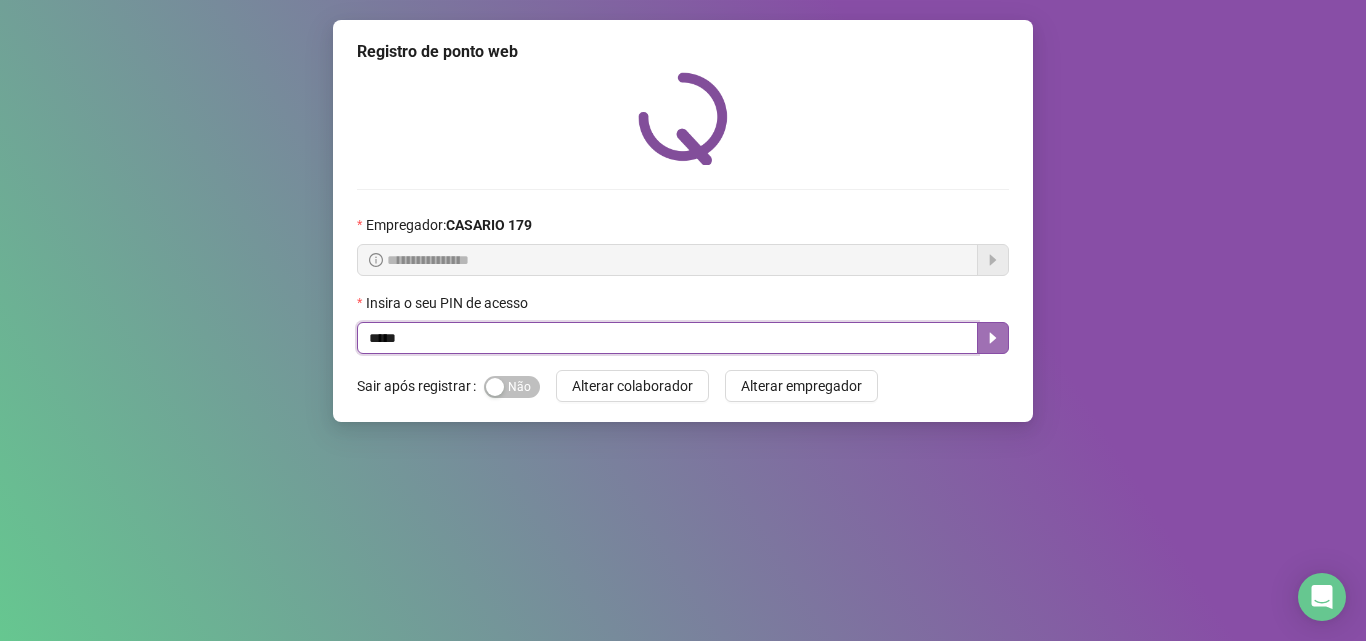 click 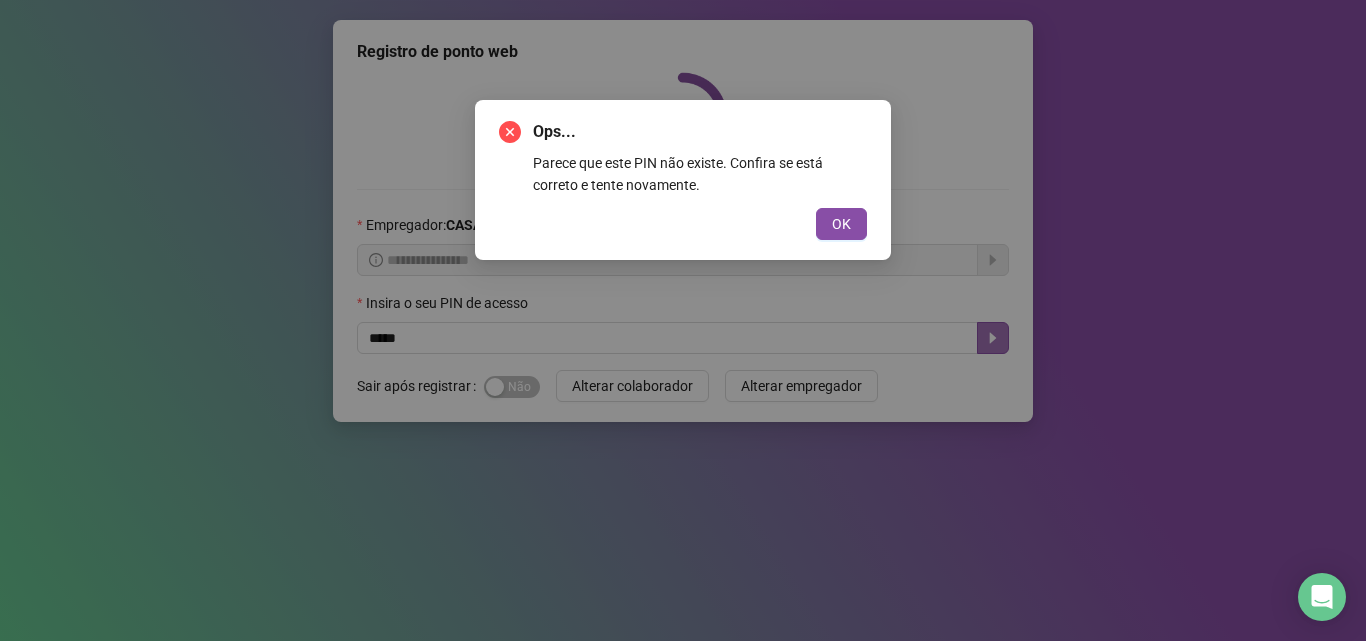 drag, startPoint x: 832, startPoint y: 232, endPoint x: 840, endPoint y: 222, distance: 12.806249 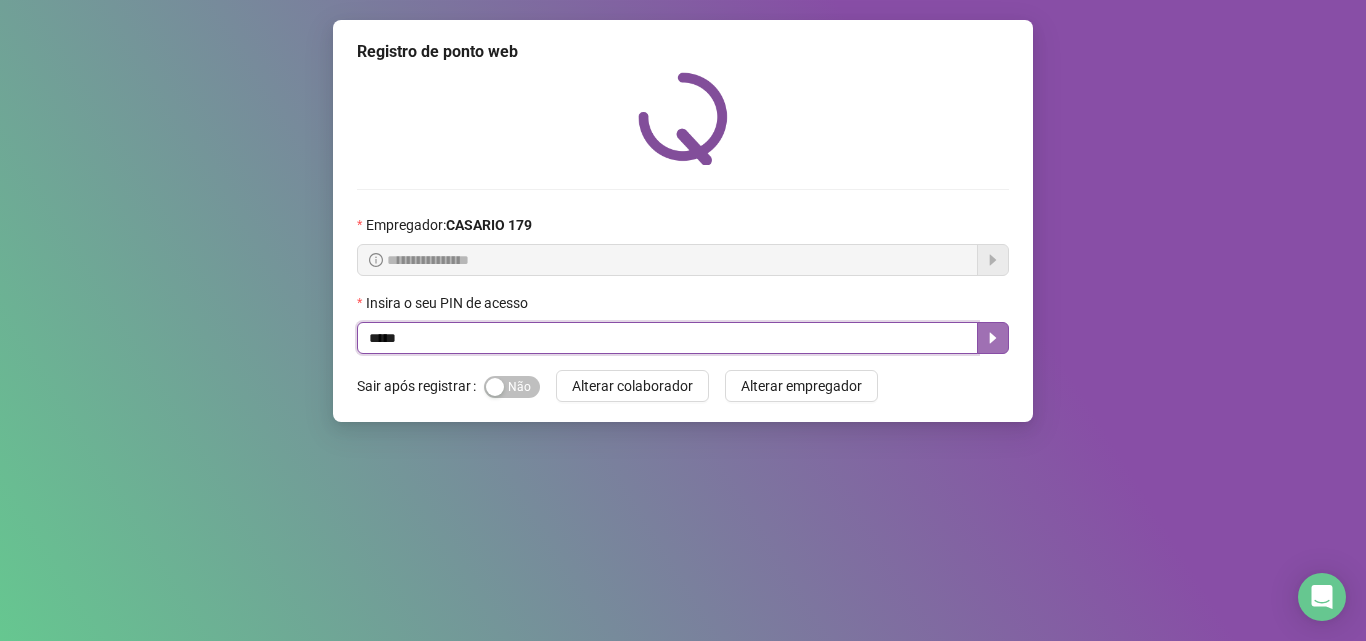 click on "*****" at bounding box center [667, 338] 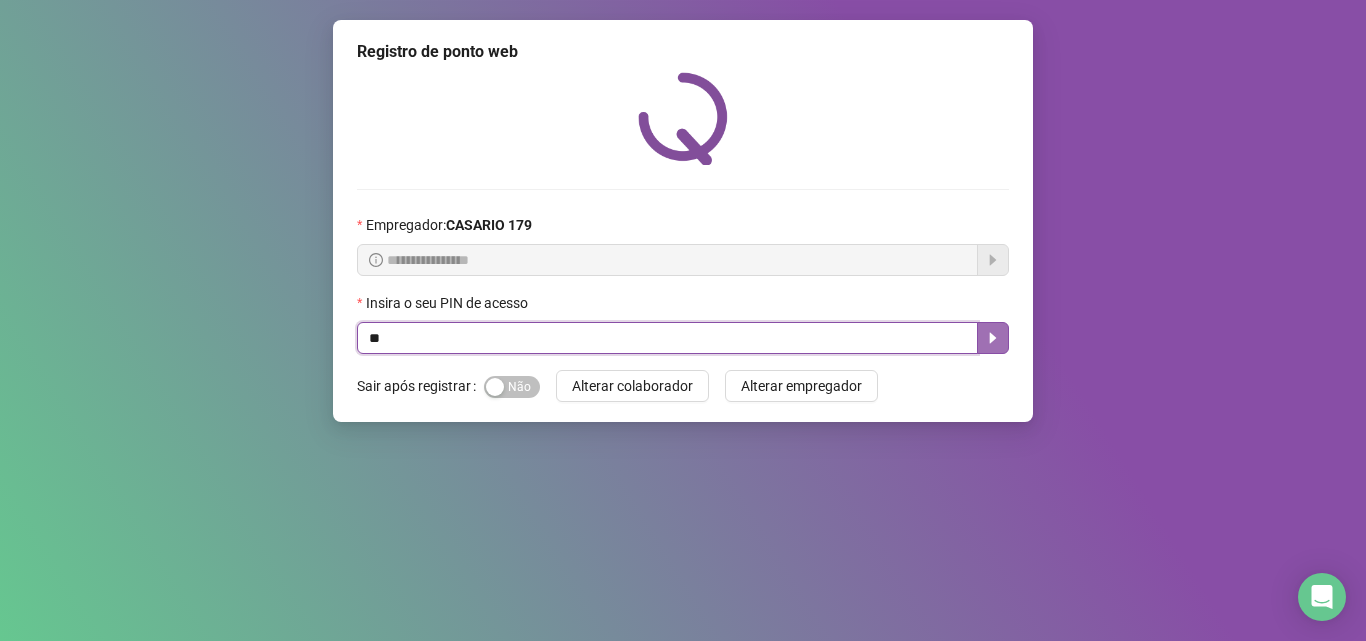 type on "*" 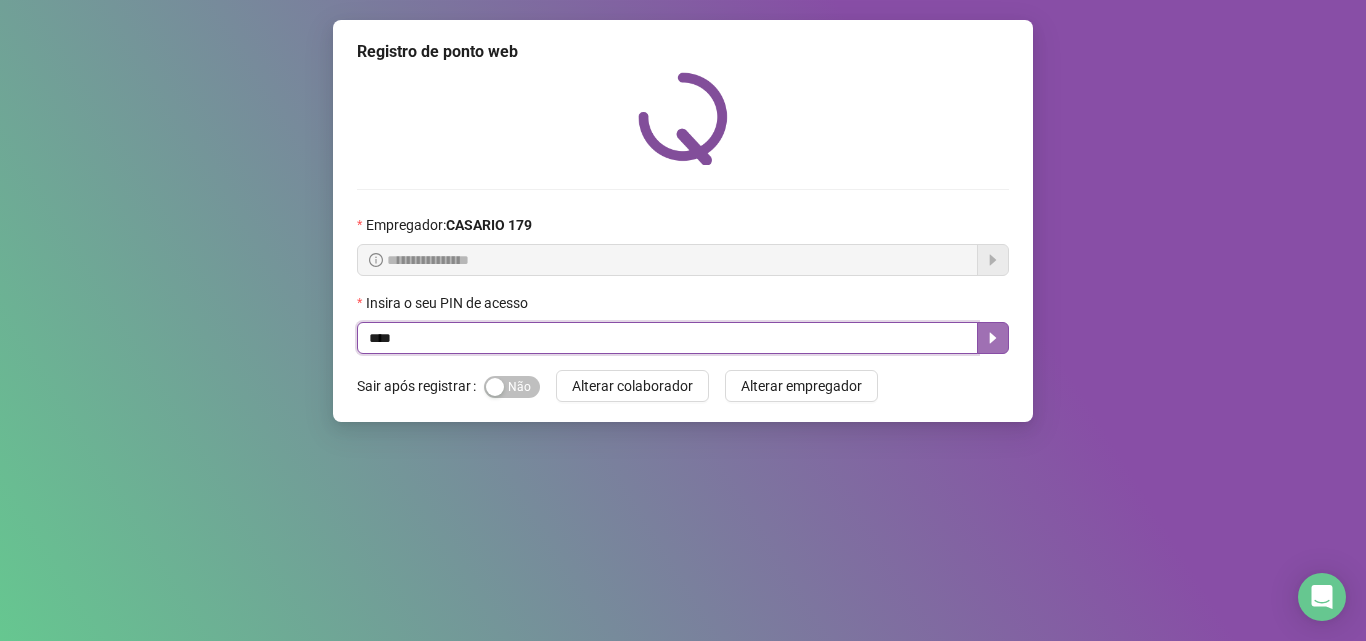 type on "*****" 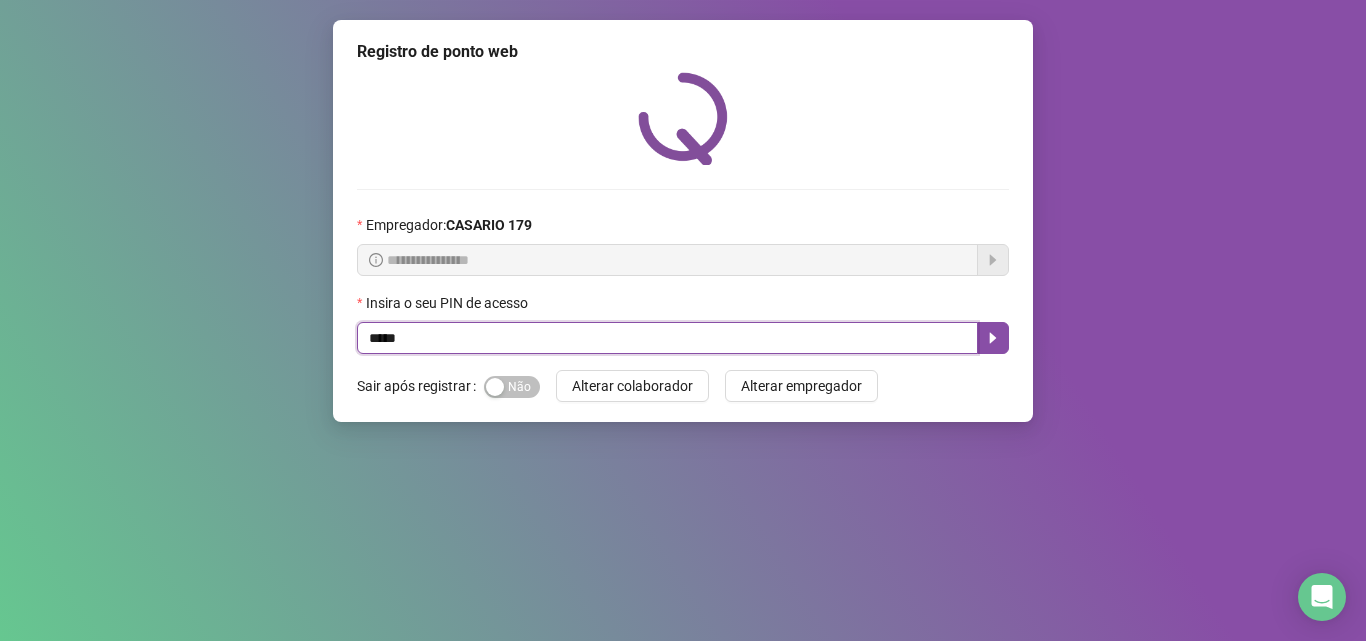 click at bounding box center (993, 338) 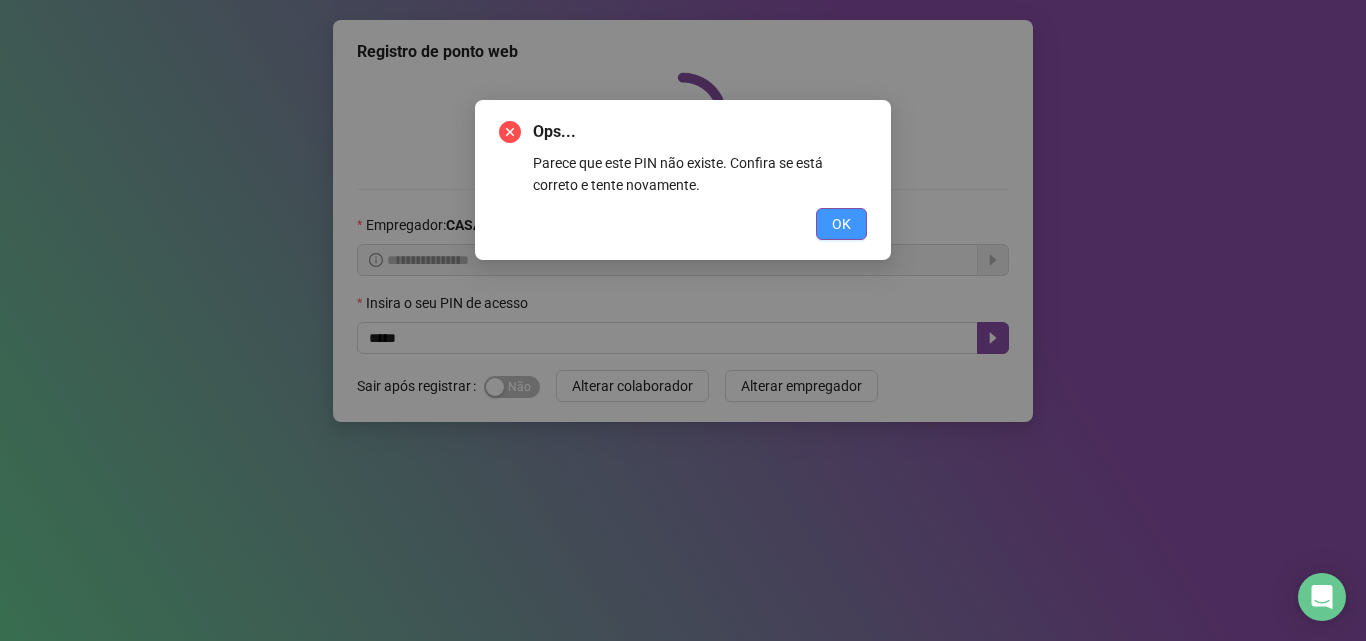 click on "OK" at bounding box center (841, 224) 